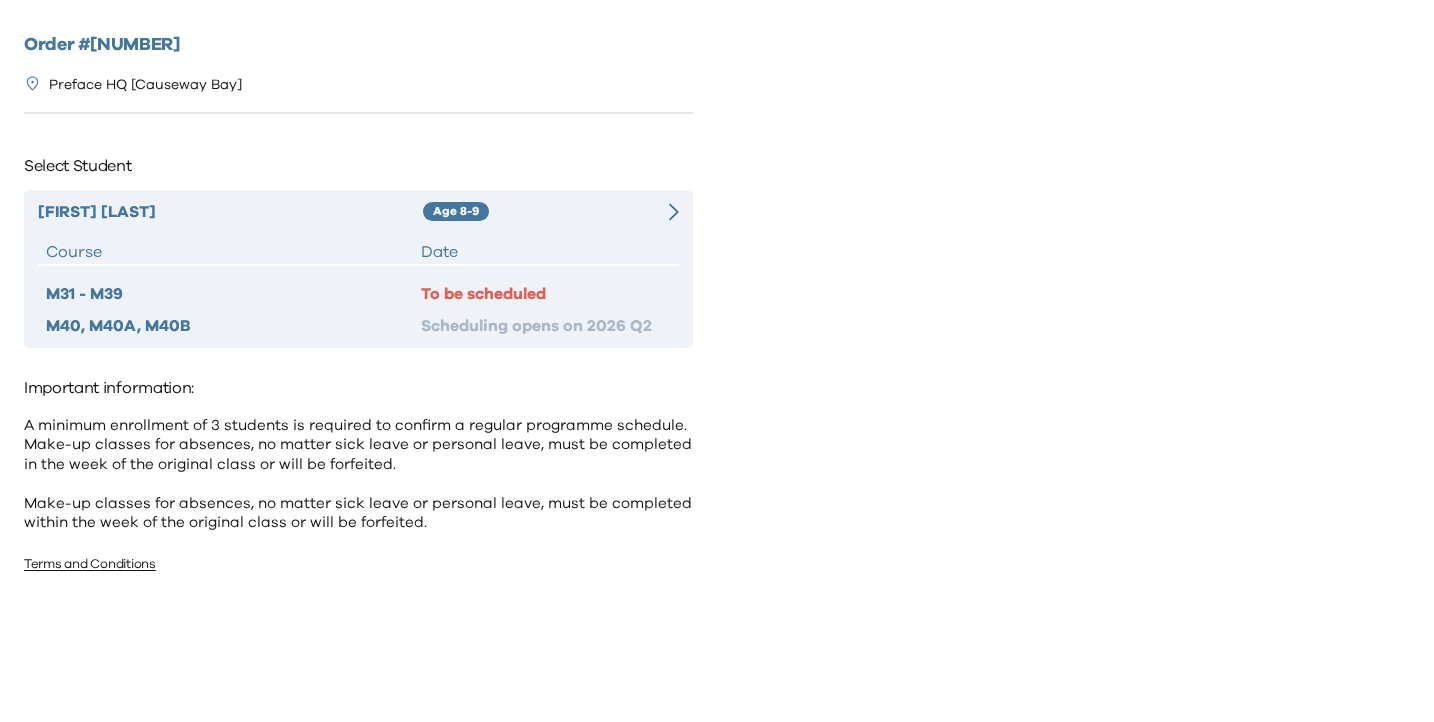 scroll, scrollTop: 0, scrollLeft: 0, axis: both 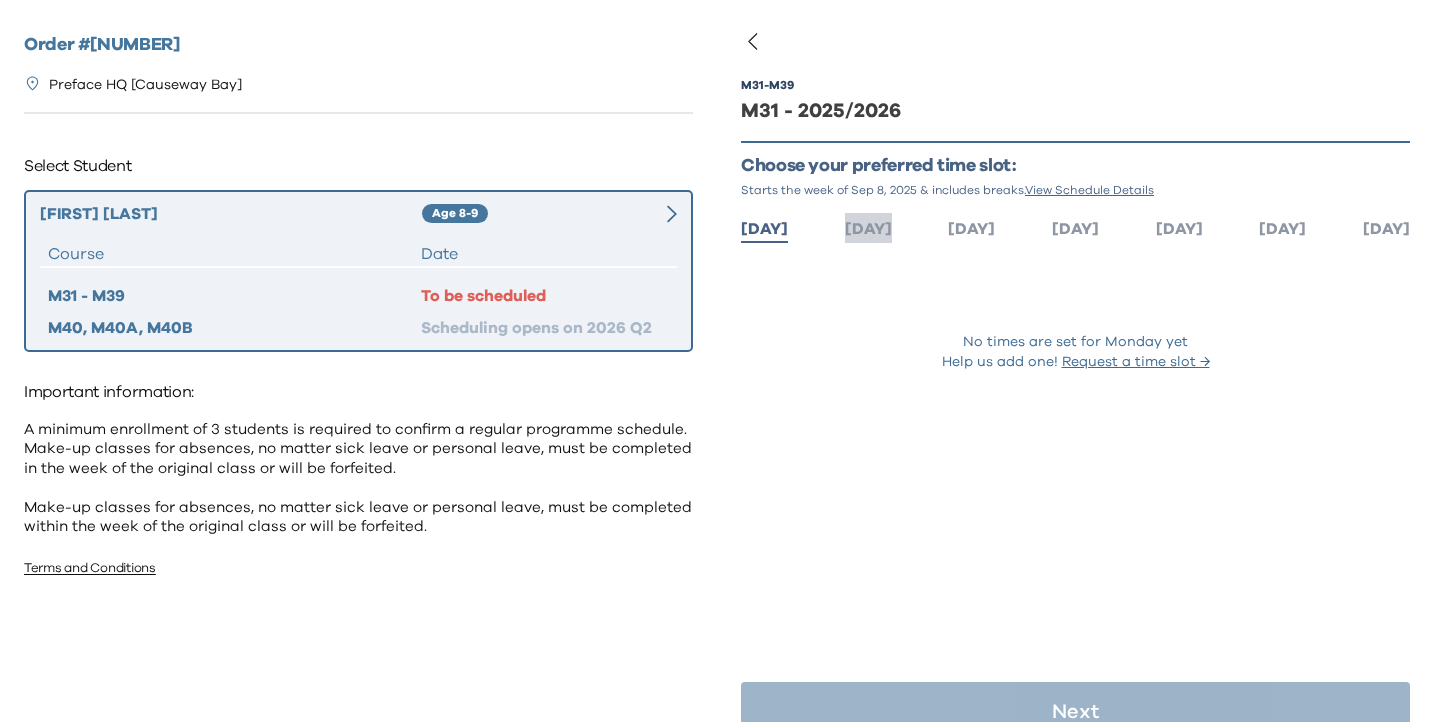 click on "[DAY]" at bounding box center (868, 227) 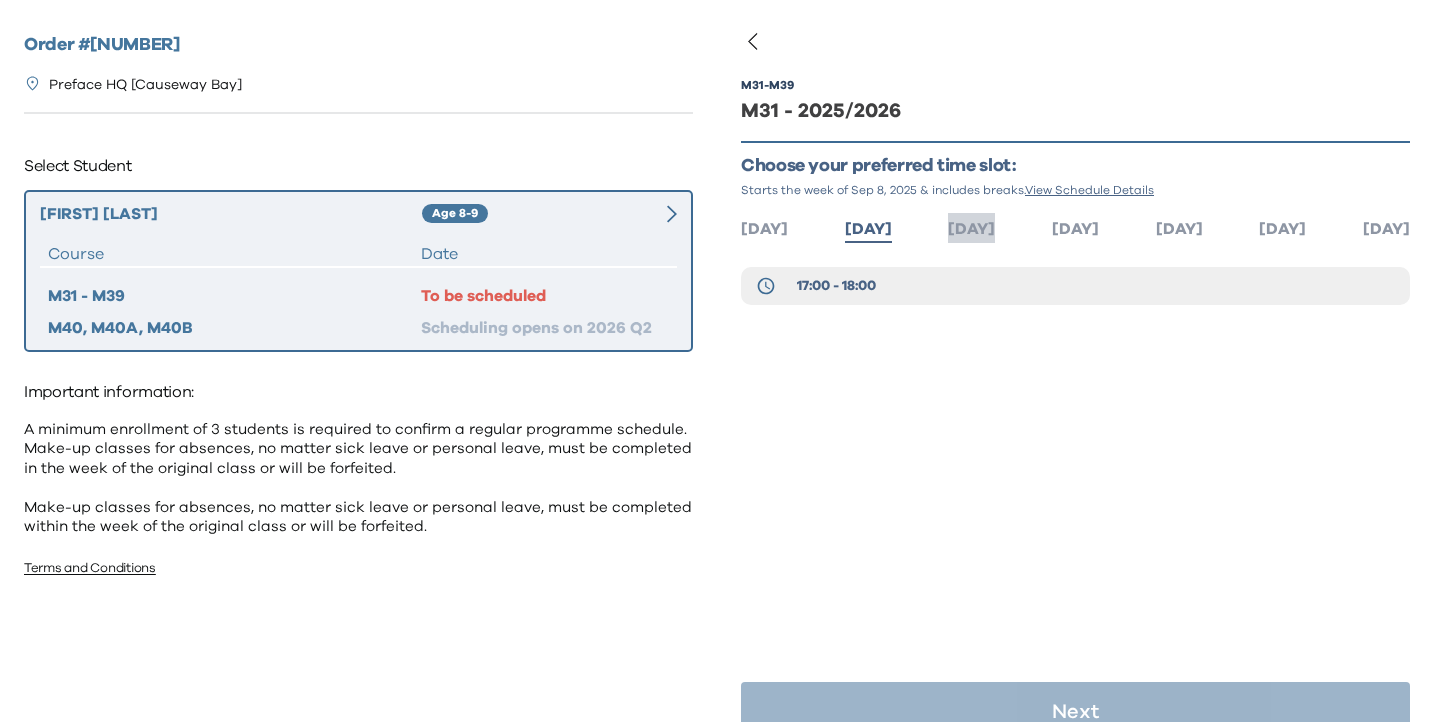 click on "[DAY]" at bounding box center (971, 227) 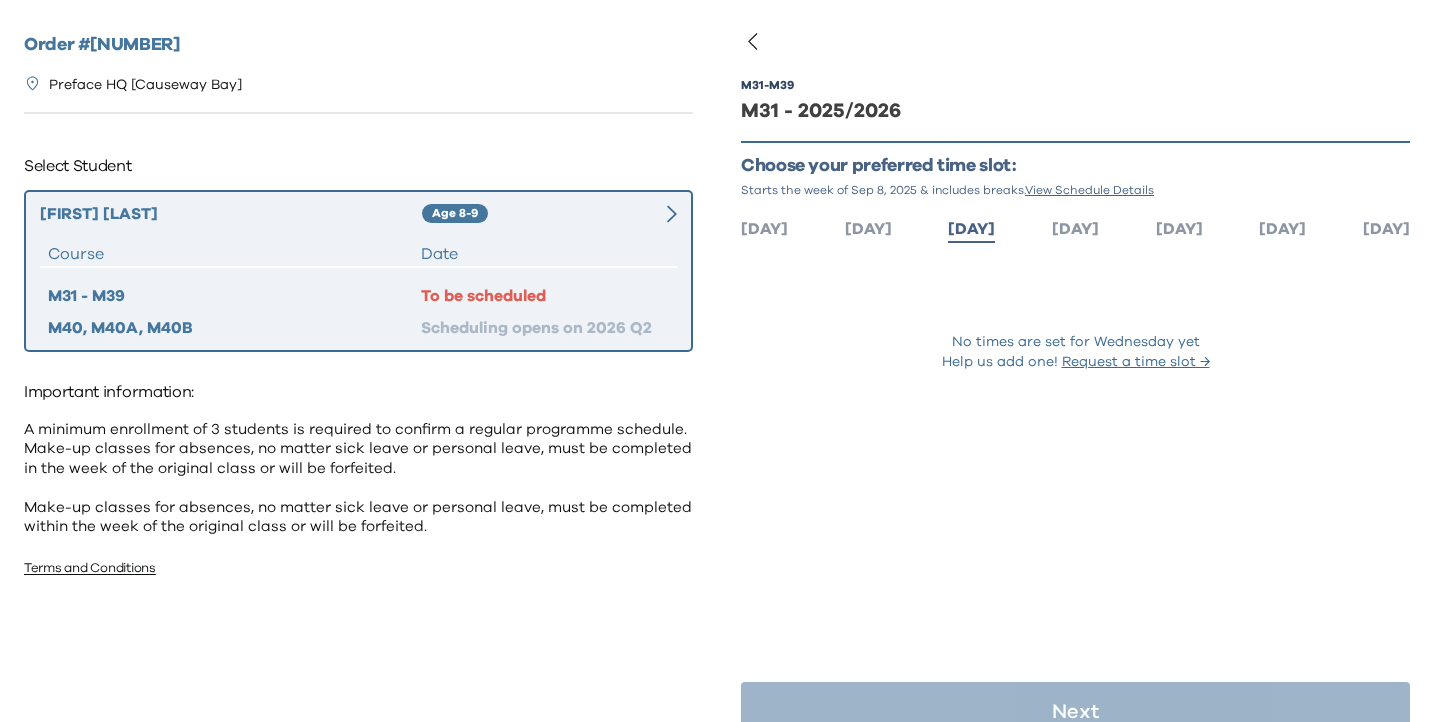 click on "Mon Tue Wed Thu Fri Sat Sun" at bounding box center [1075, 227] 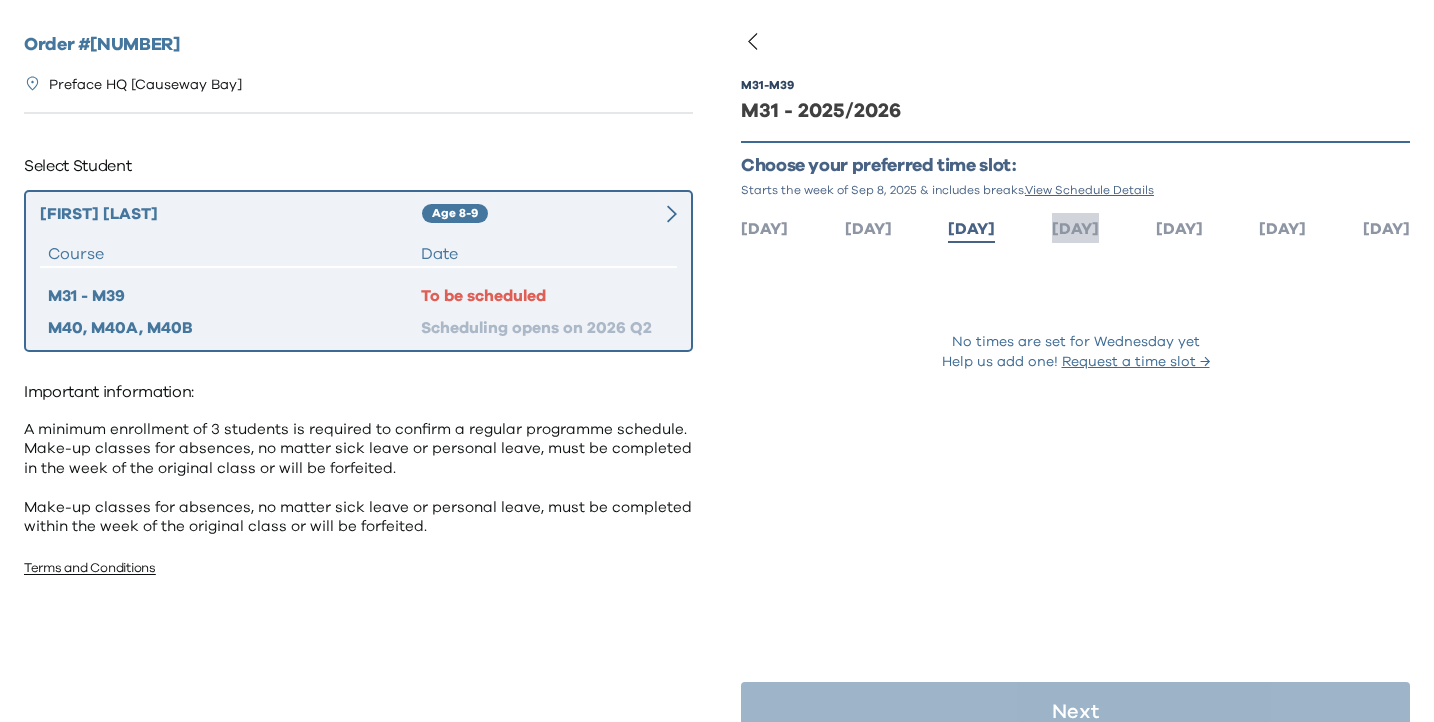 click on "[DAY]" at bounding box center (1075, 229) 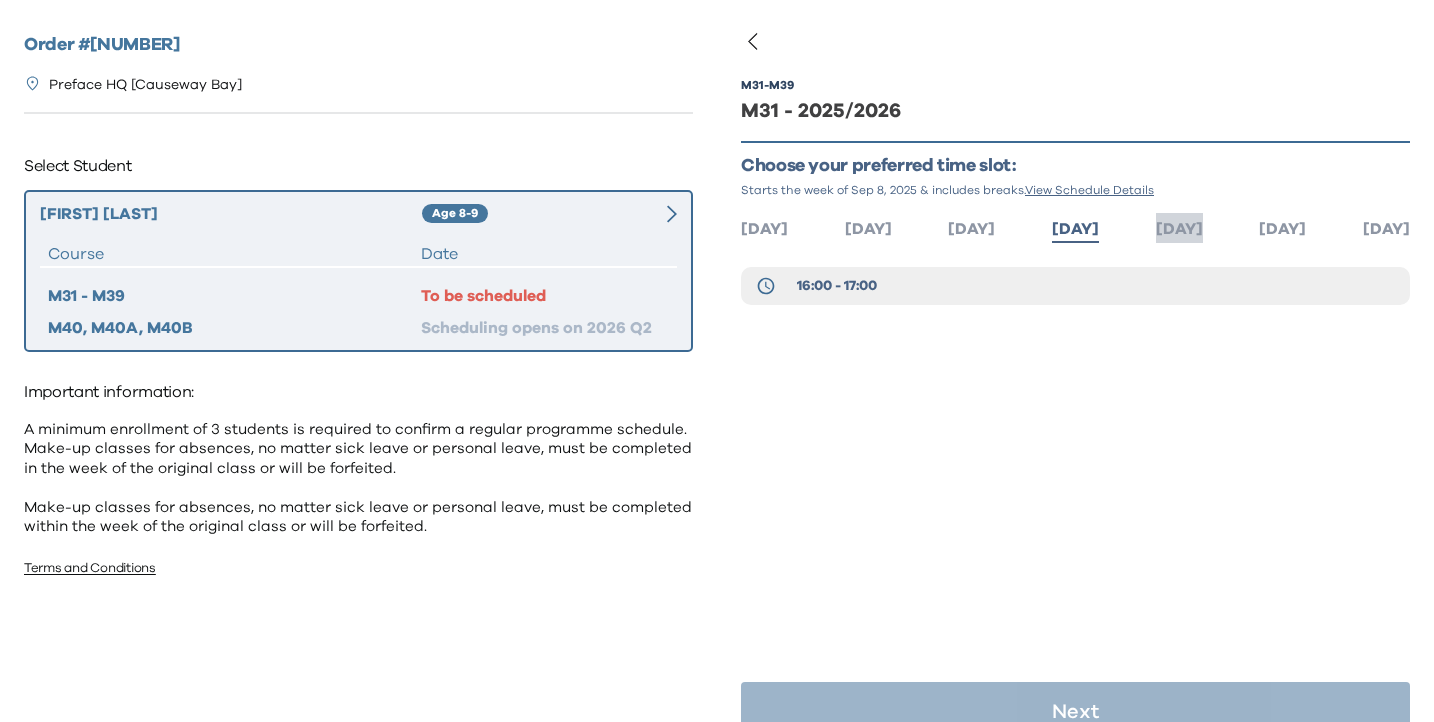 click on "[DAY]" at bounding box center (1179, 229) 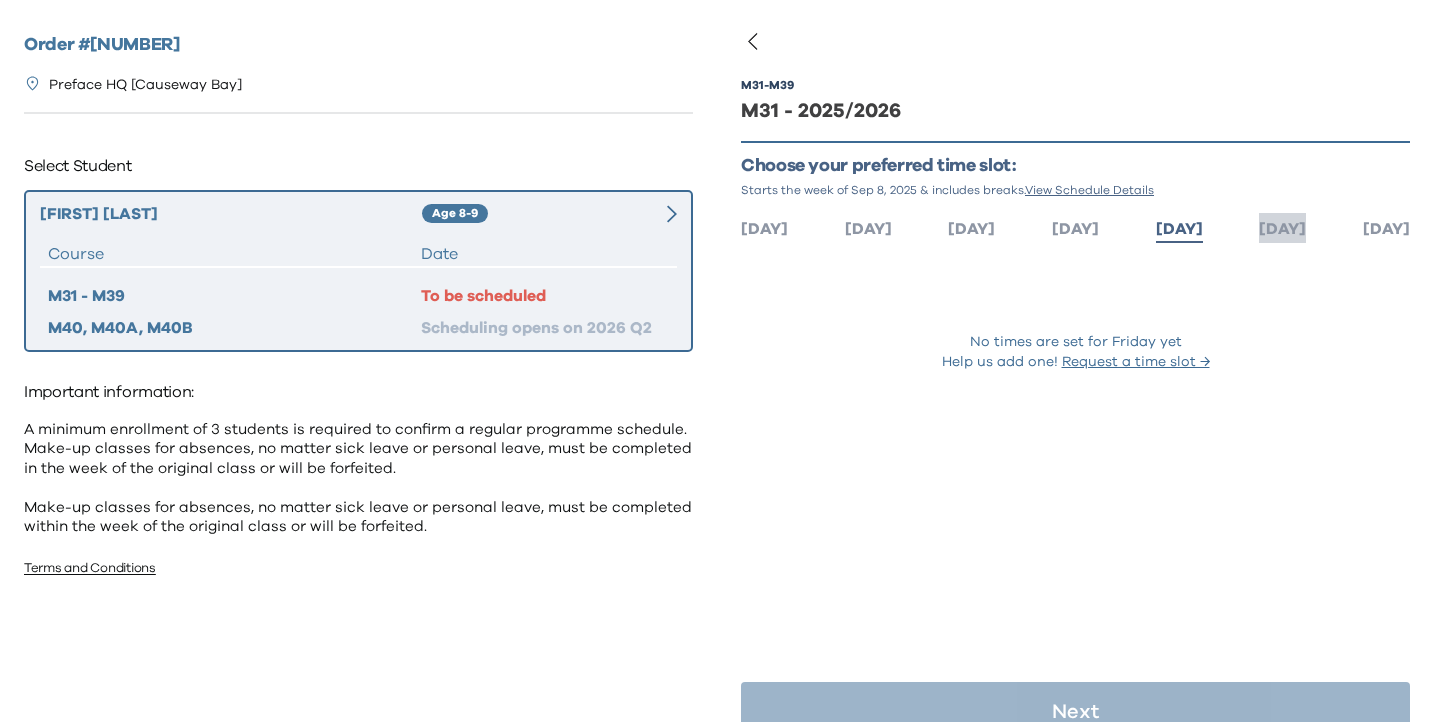 click on "[DAY]" at bounding box center (1282, 229) 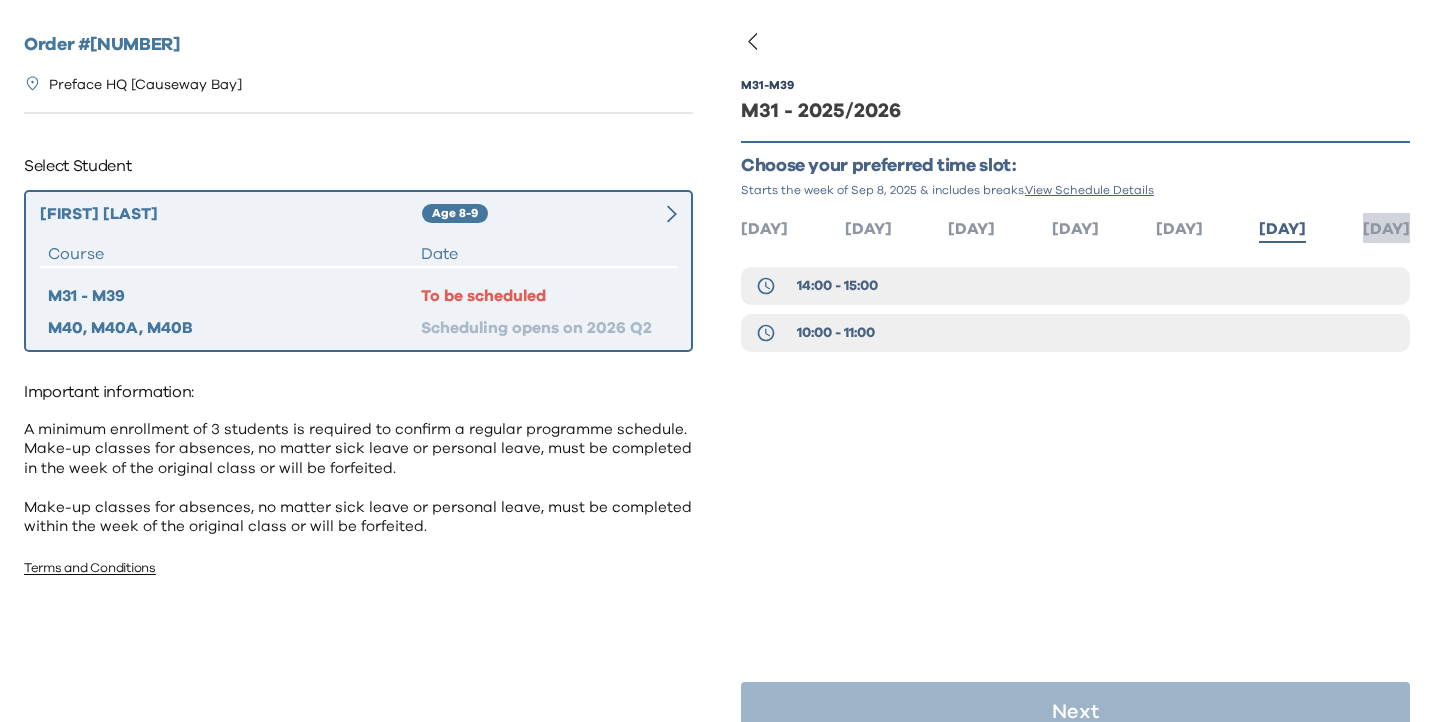 click on "[DAY]" at bounding box center [1386, 229] 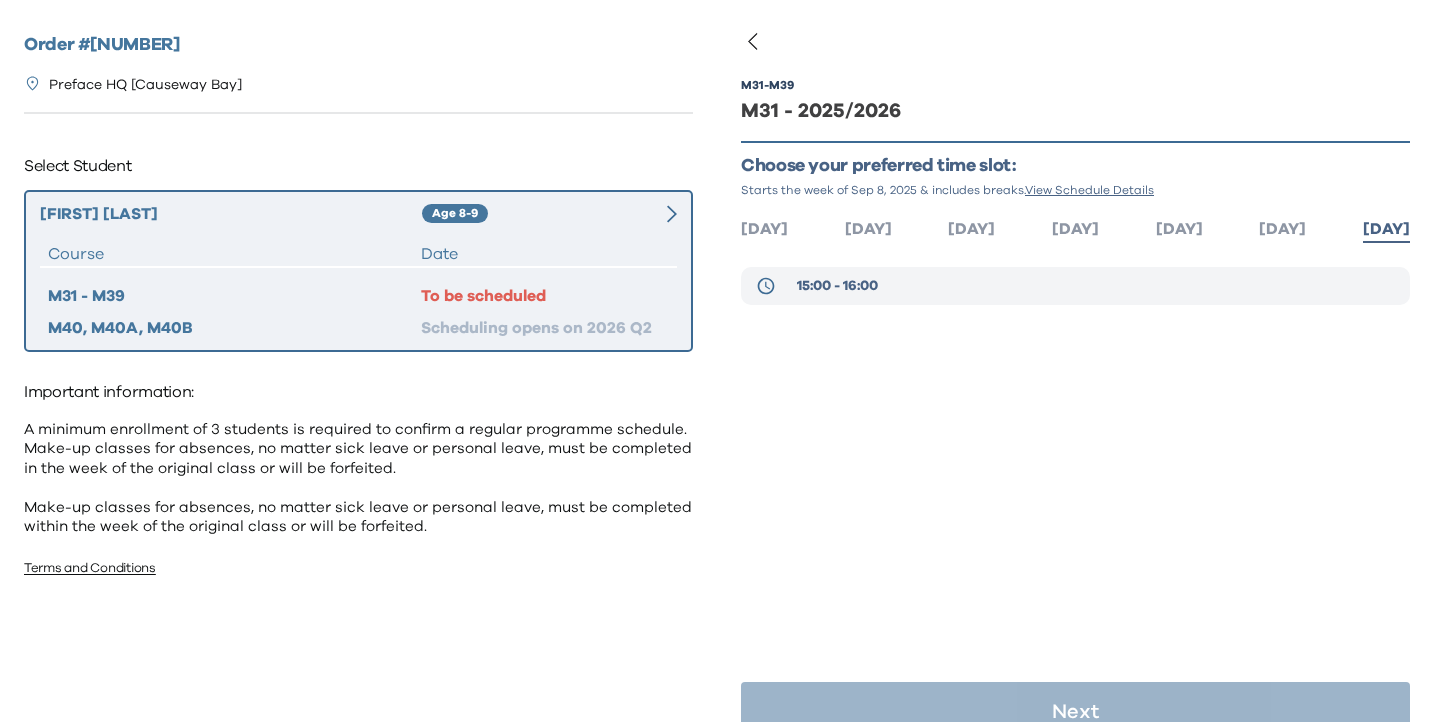 click on "15:00 - 16:00" at bounding box center (837, 286) 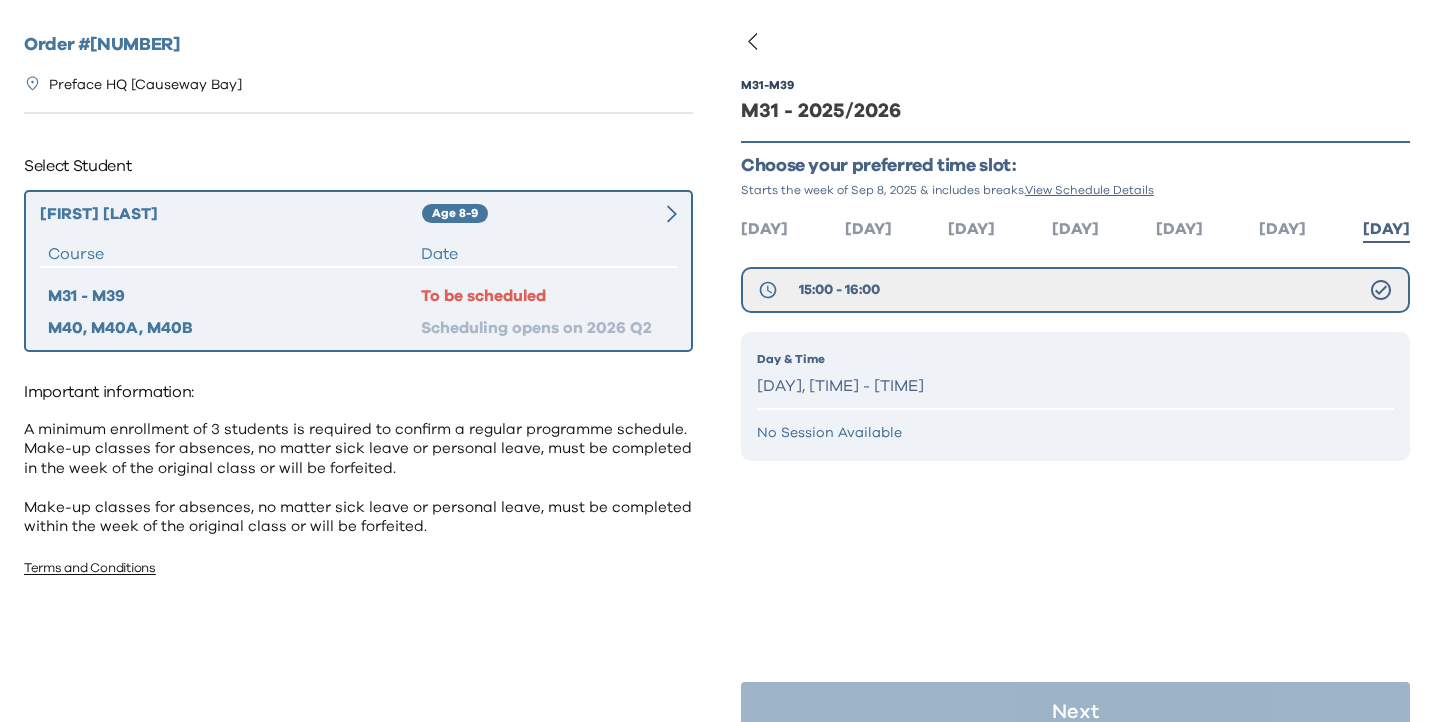 click on "Mon Tue Wed Thu Fri Sat Sun" at bounding box center (1075, 227) 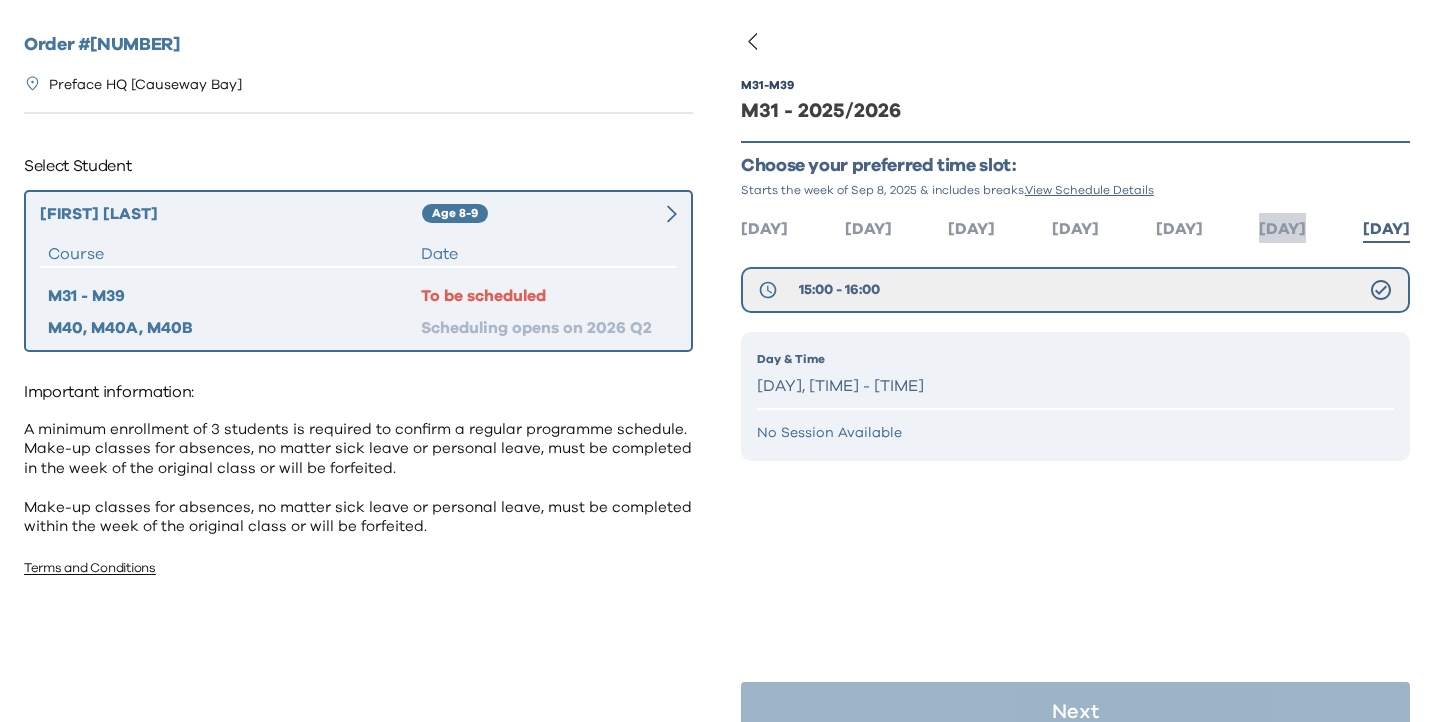 click on "Sat" at bounding box center (1282, 229) 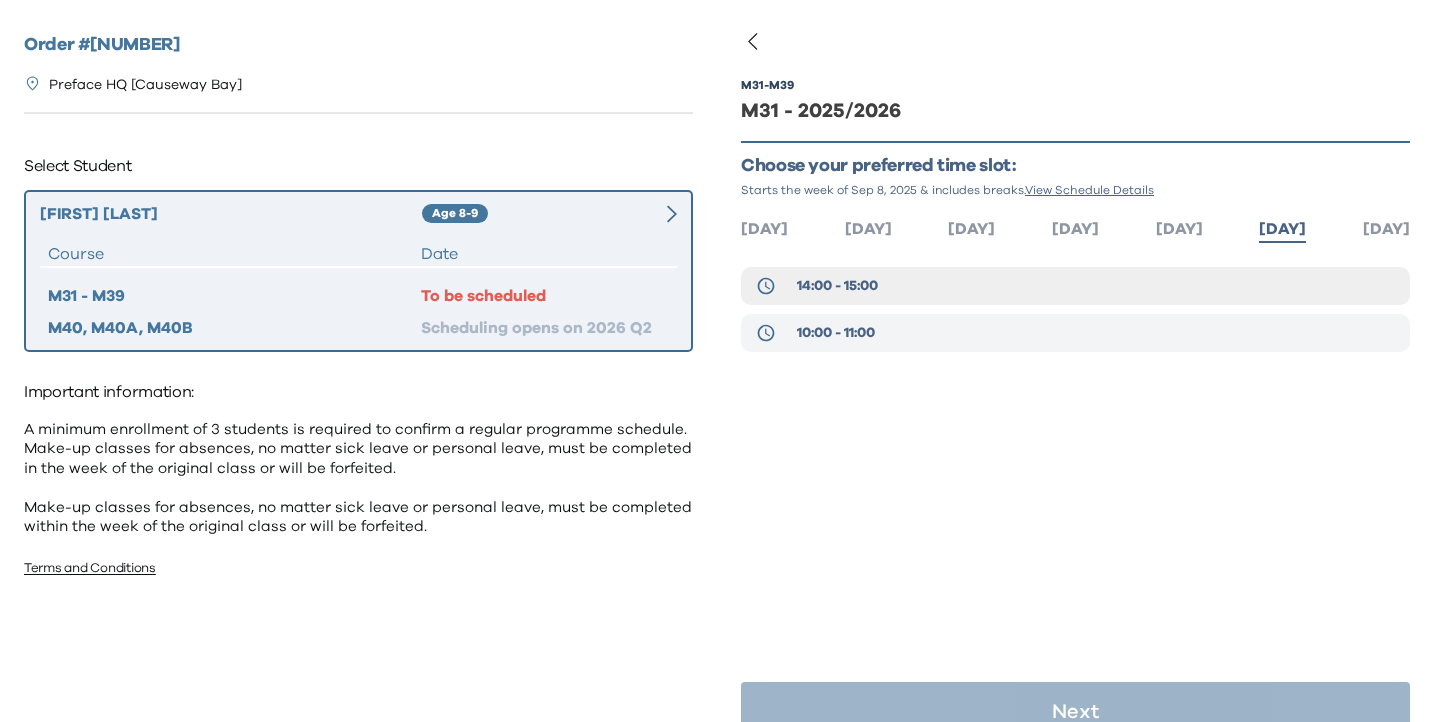 click on "10:00 - 11:00" at bounding box center (1075, 333) 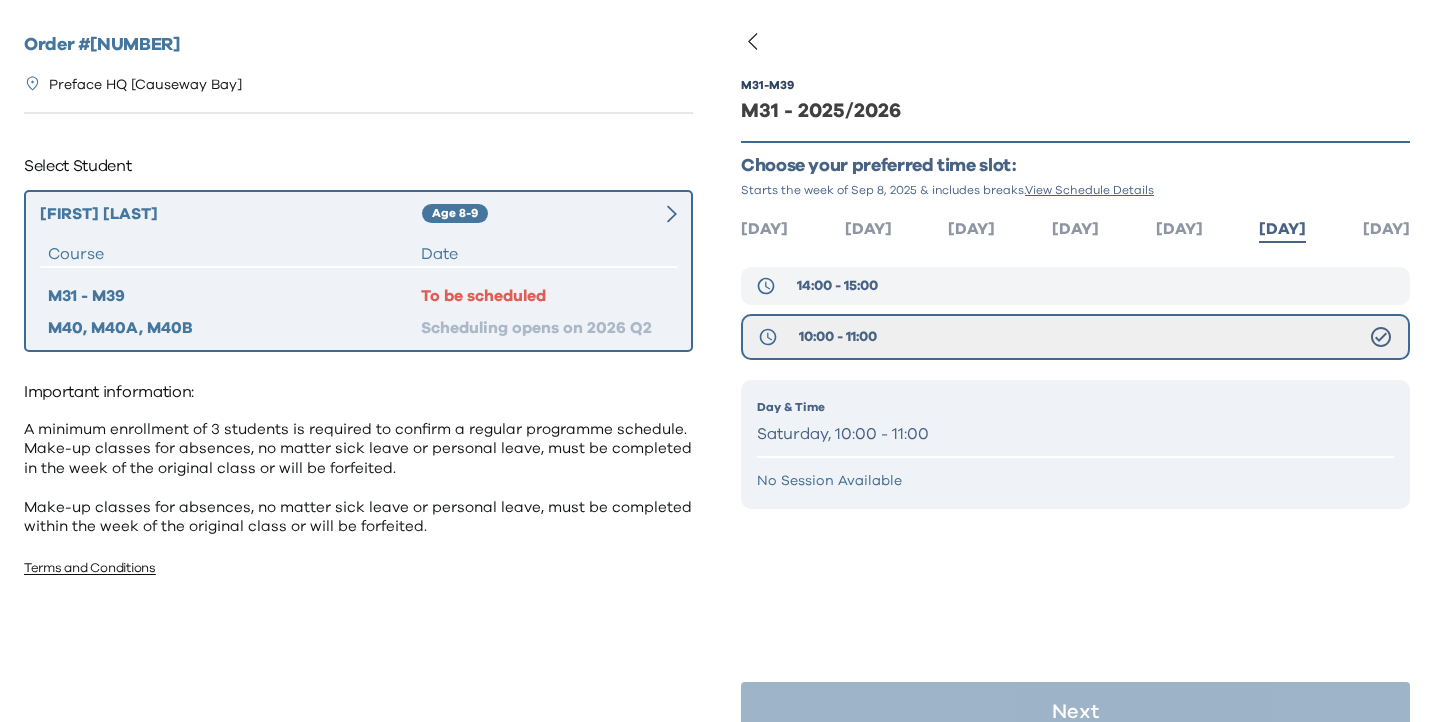 click on "14:00 - 15:00" at bounding box center [1075, 286] 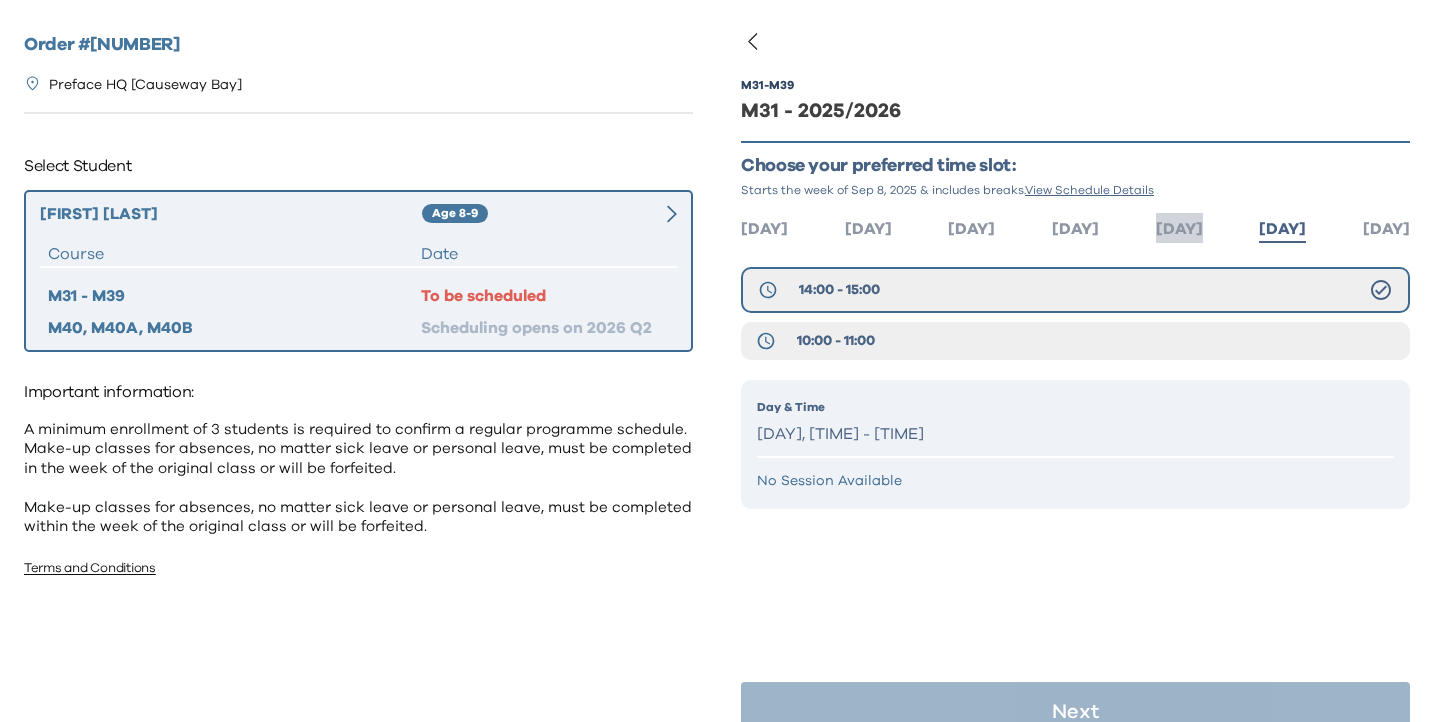click on "Fri" at bounding box center [1179, 229] 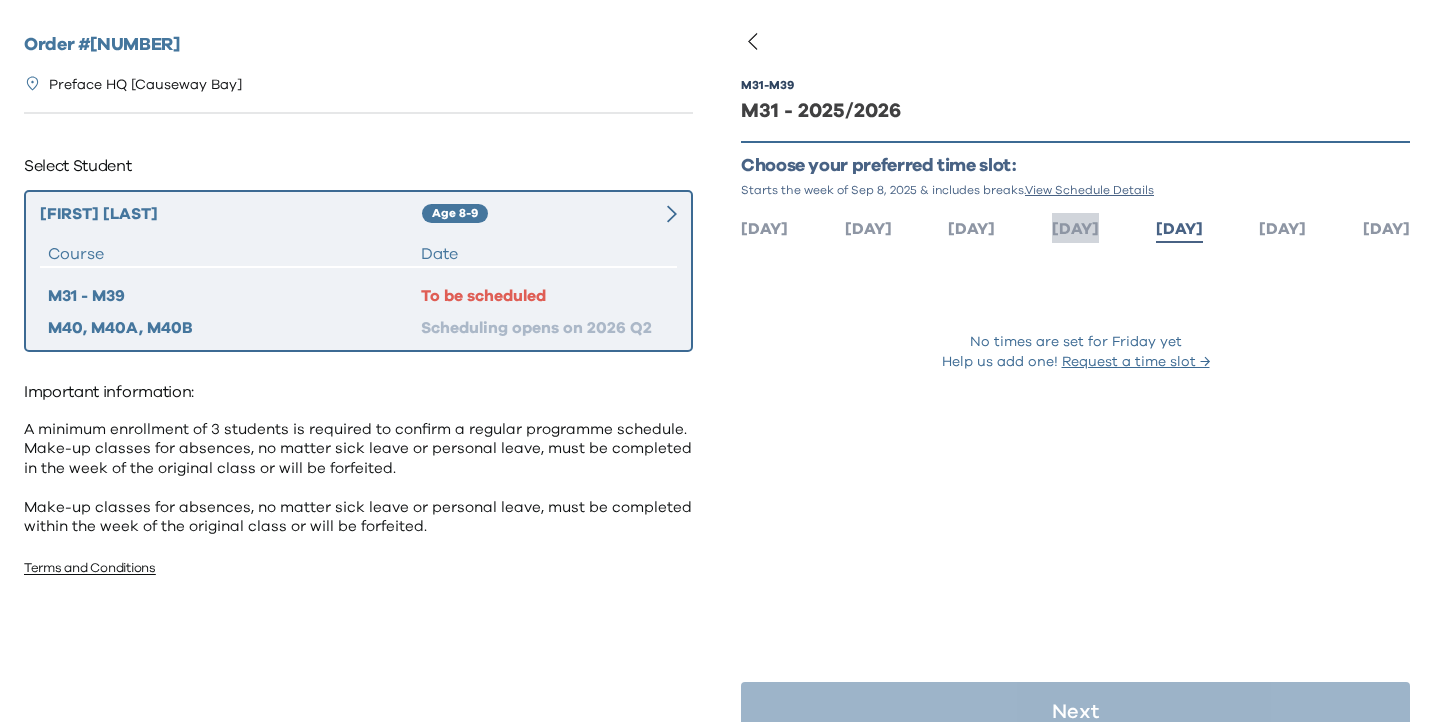 click on "Thu" at bounding box center [1075, 229] 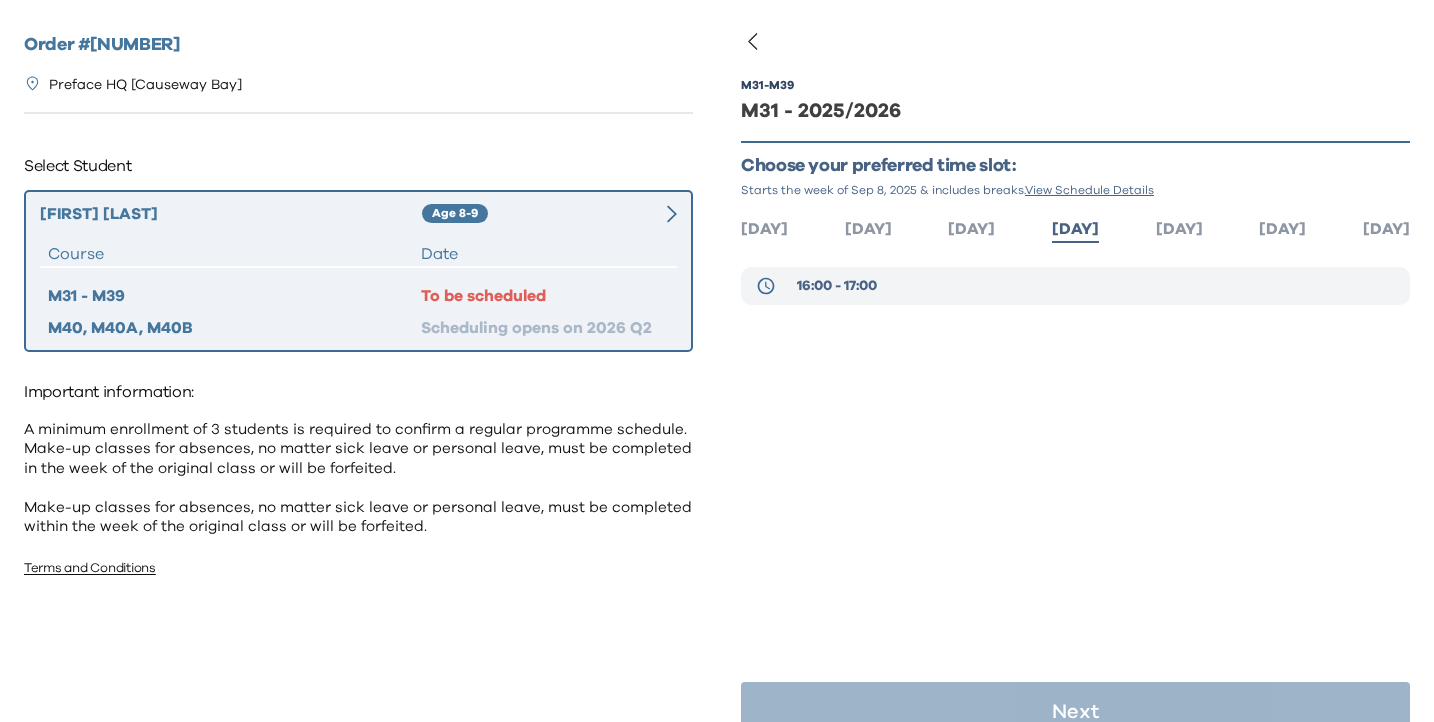 click on "16:00 - 17:00" at bounding box center (1075, 286) 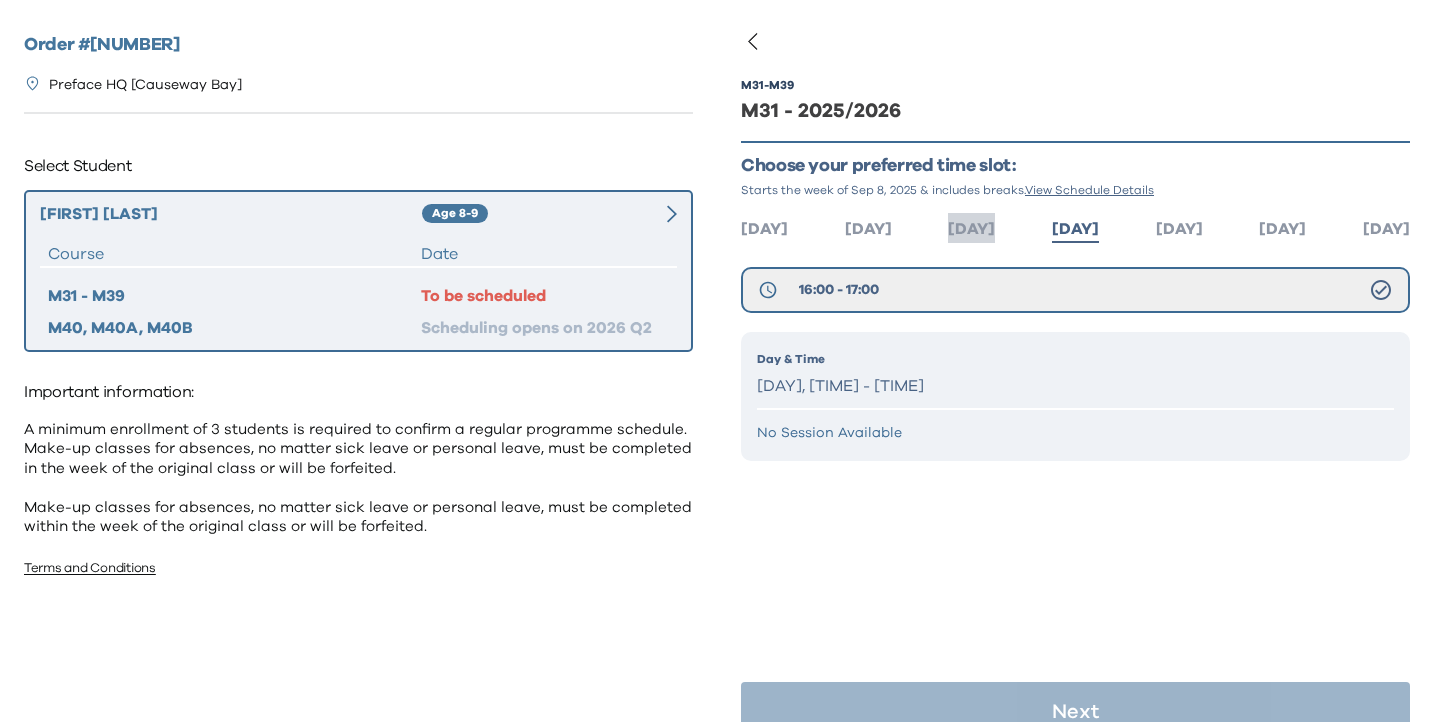 click on "Wed" at bounding box center (971, 229) 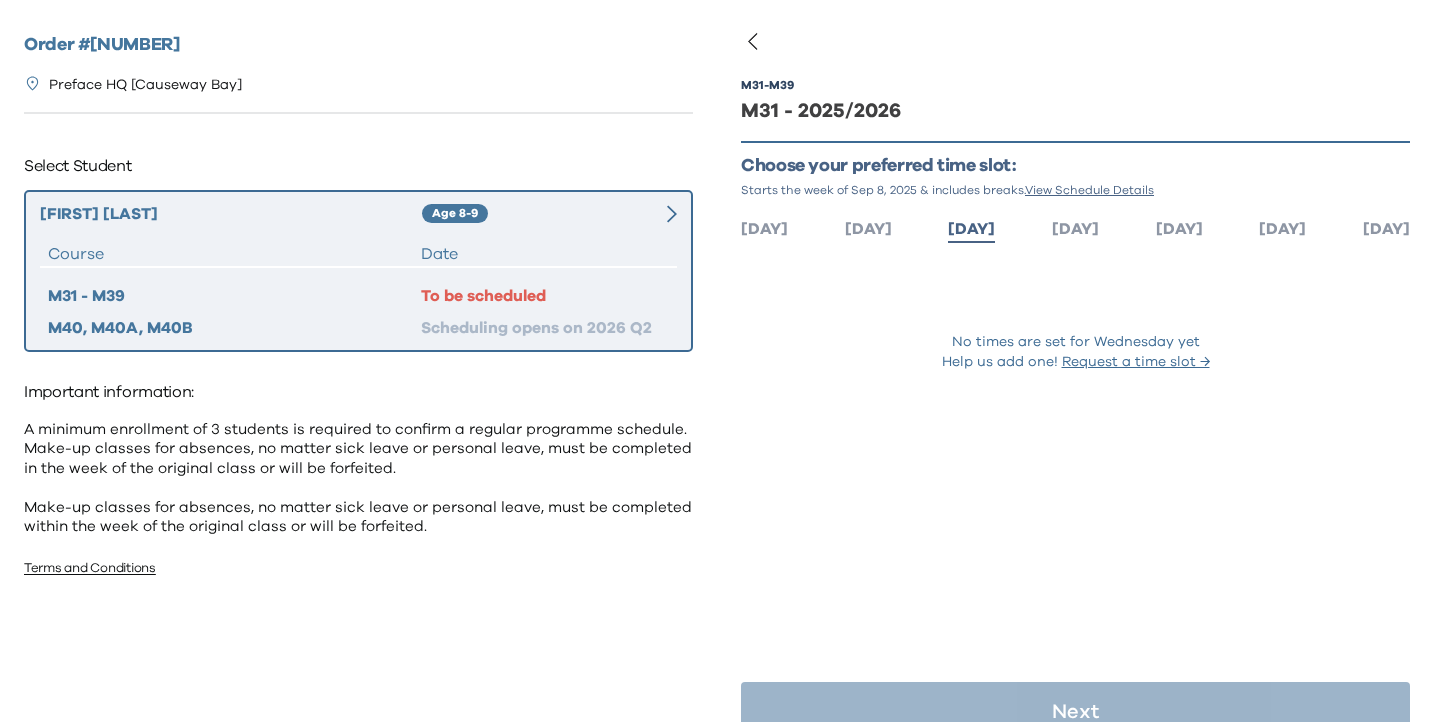 click on "Mon Tue Wed Thu Fri Sat Sun" at bounding box center (1075, 227) 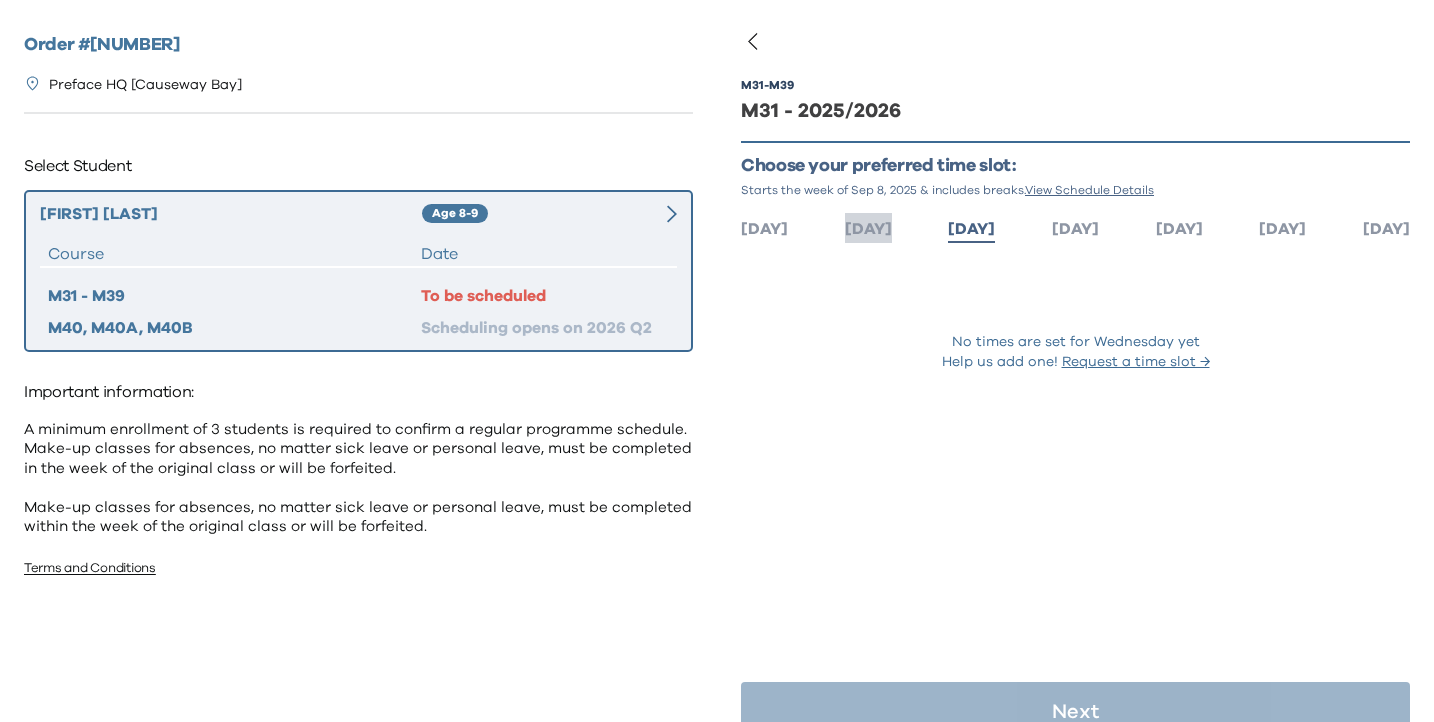 click on "Tue" at bounding box center (868, 229) 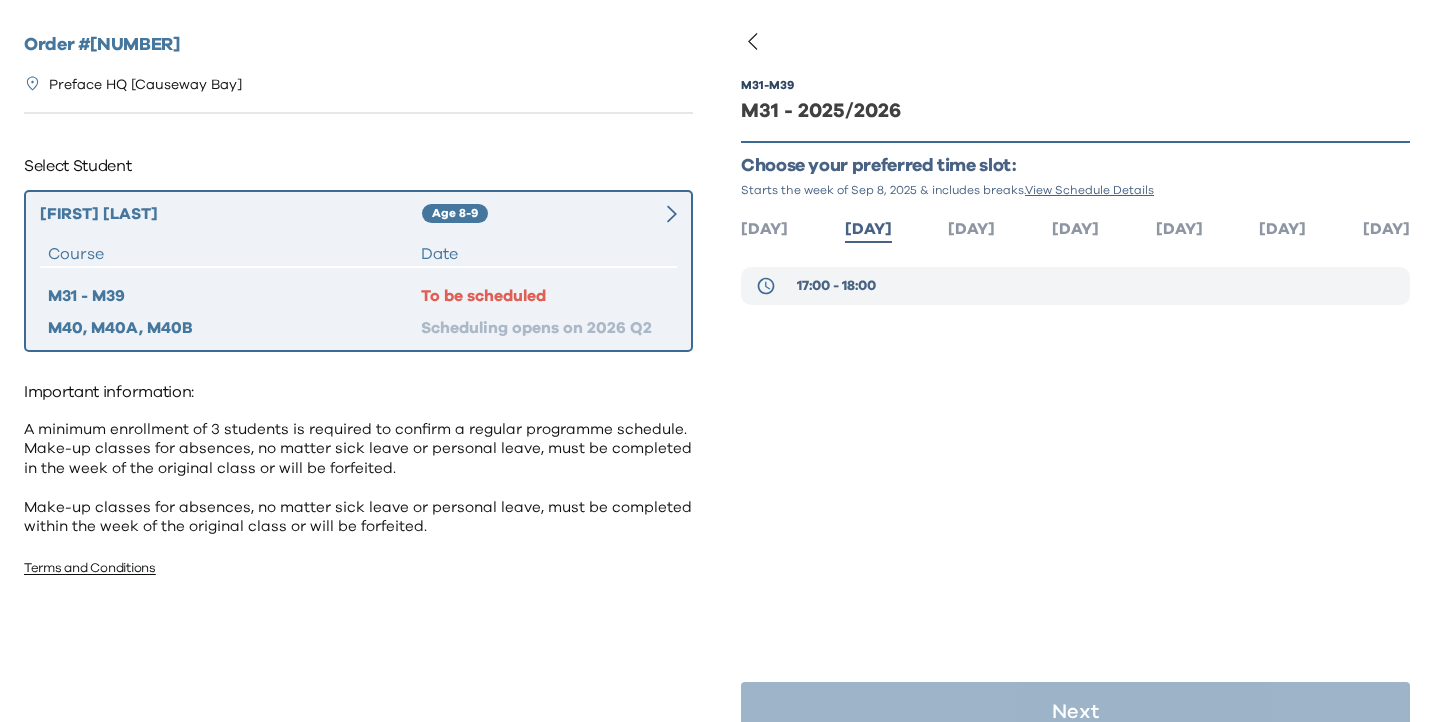 click on "17:00 - 18:00" at bounding box center [836, 286] 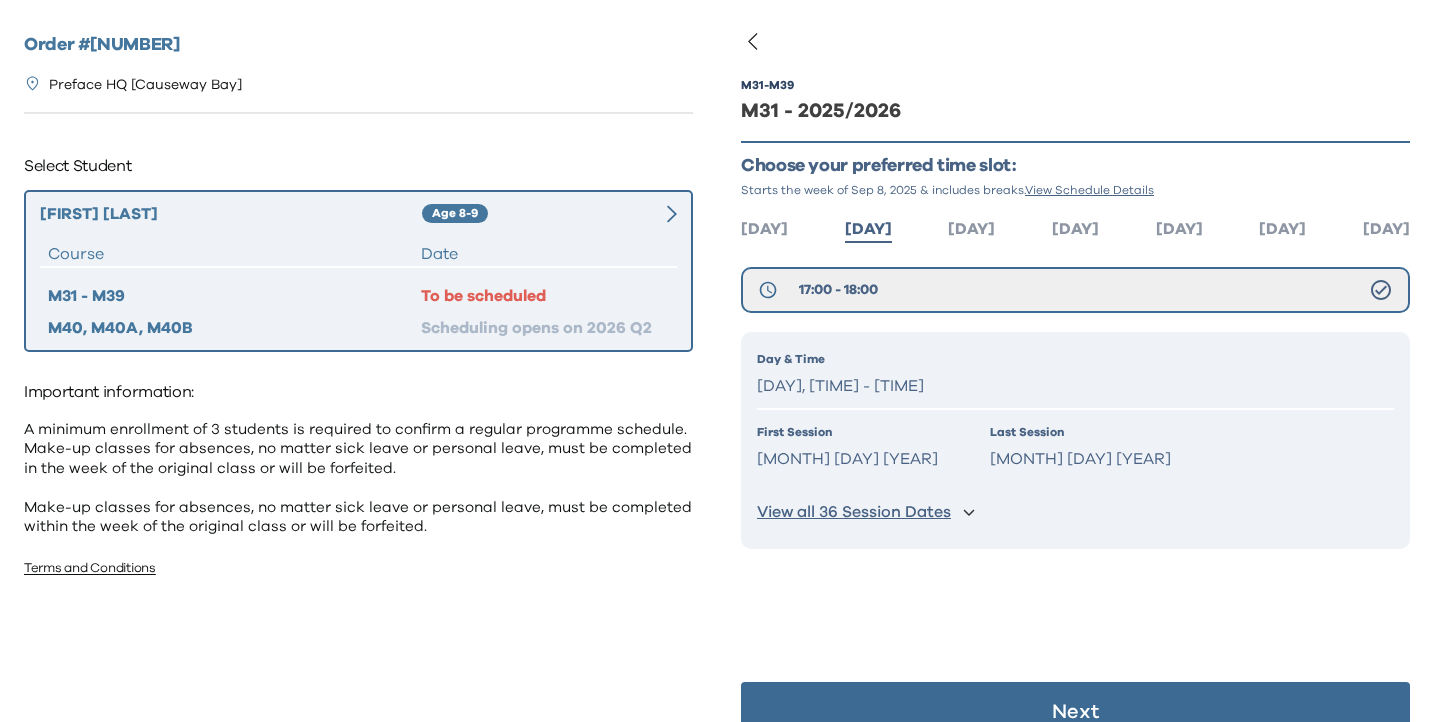 click on "View all 36 Session Dates" at bounding box center [854, 512] 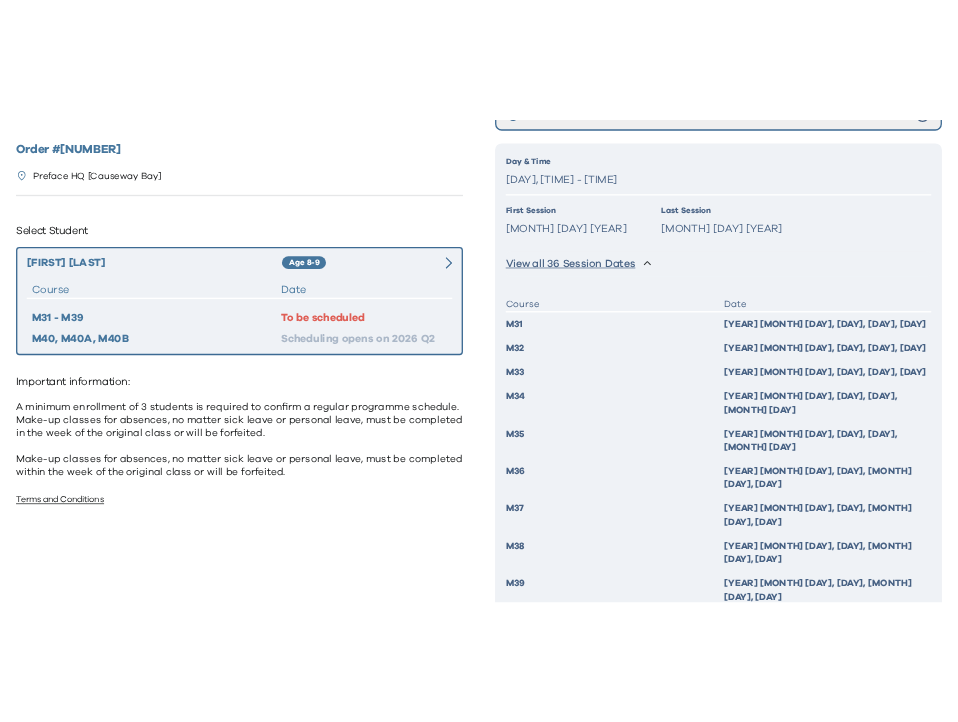 scroll, scrollTop: 299, scrollLeft: 0, axis: vertical 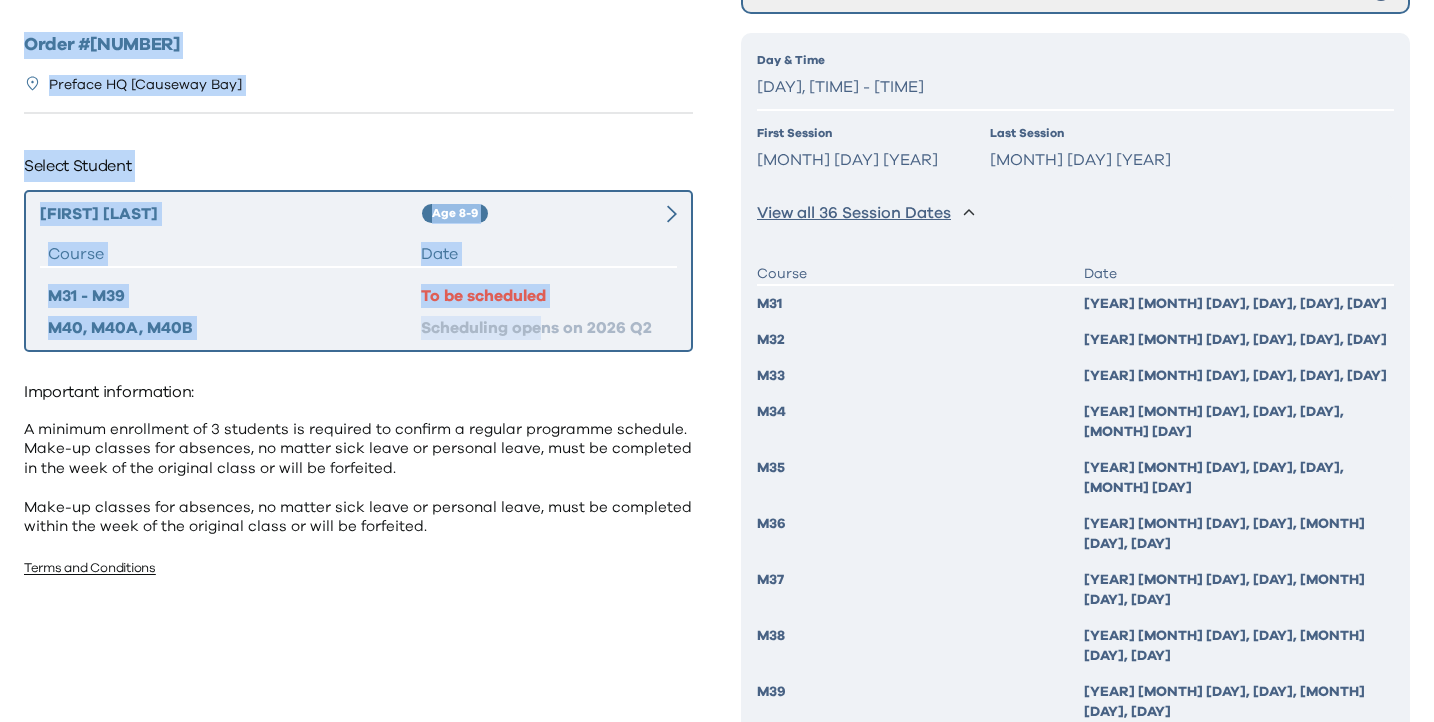 drag, startPoint x: 18, startPoint y: 18, endPoint x: 542, endPoint y: 325, distance: 607.30963 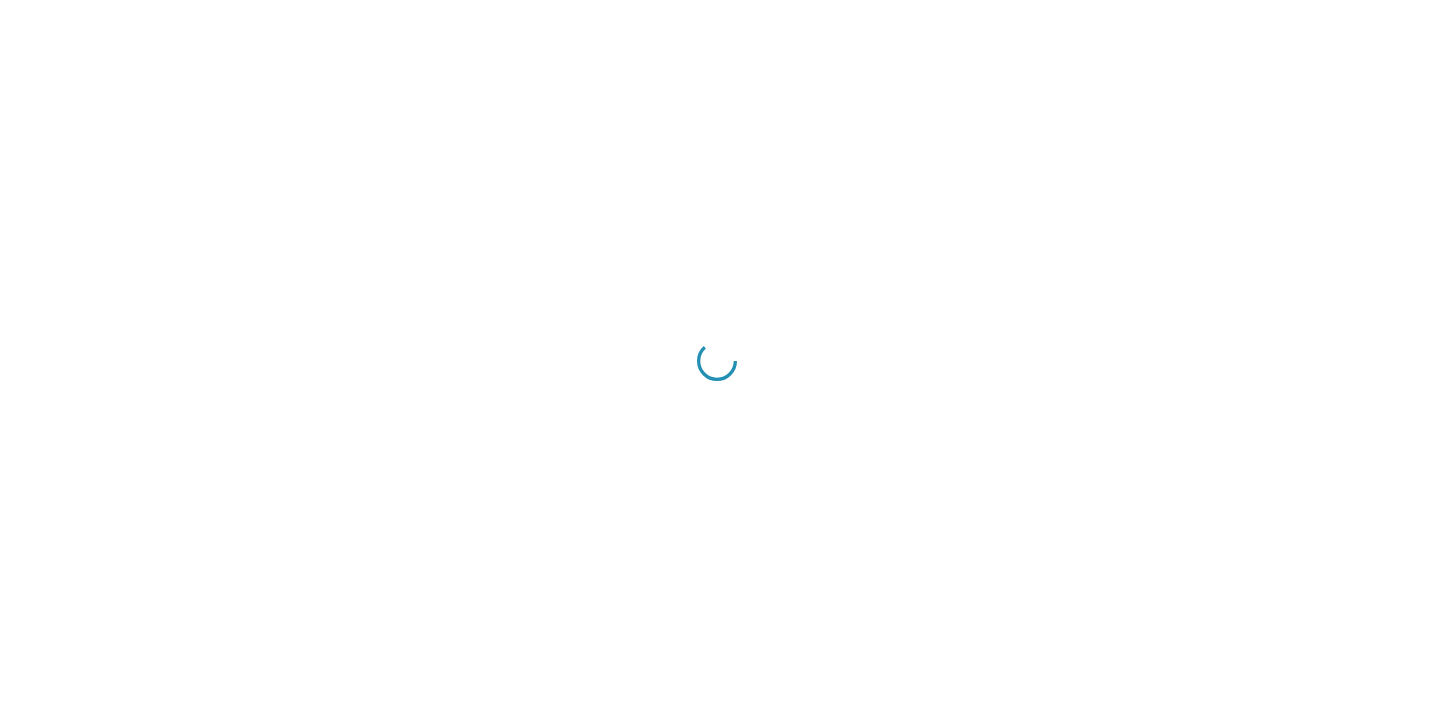 scroll, scrollTop: 0, scrollLeft: 0, axis: both 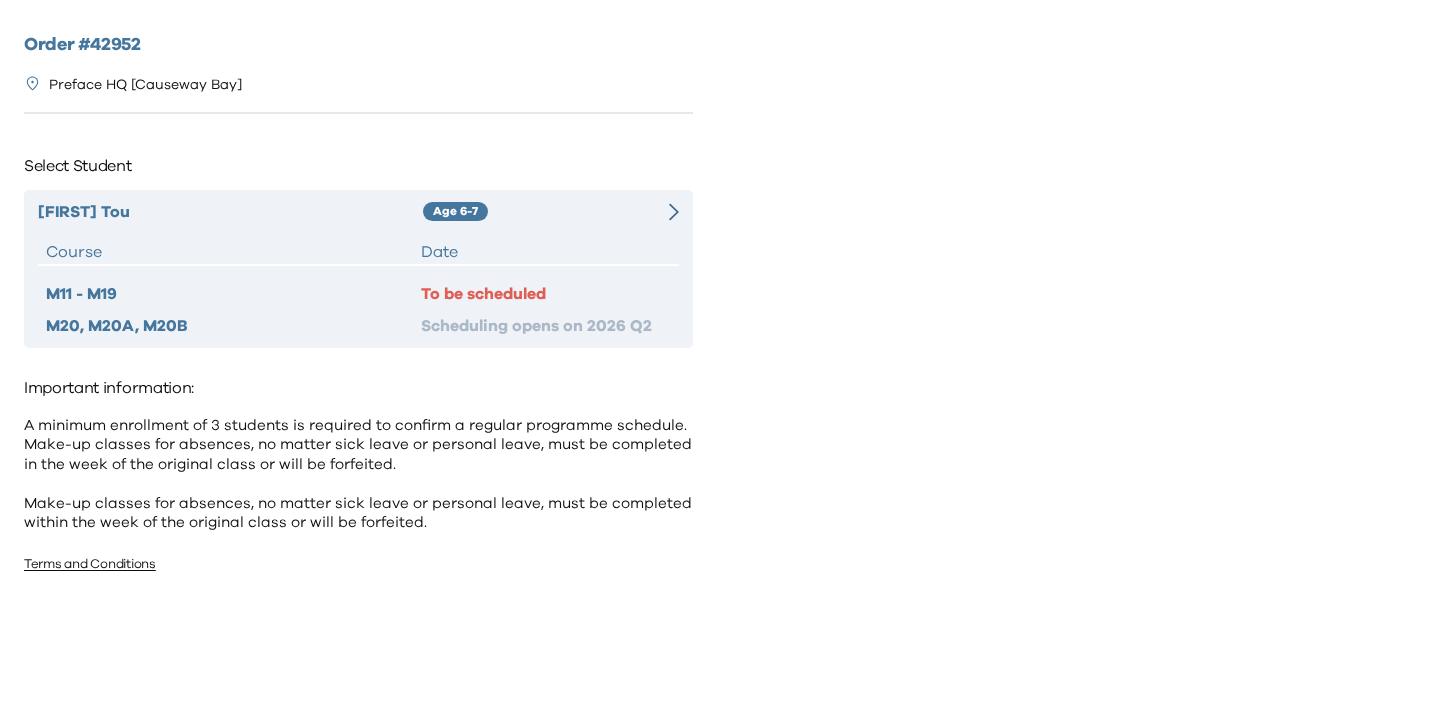 click at bounding box center (663, 212) 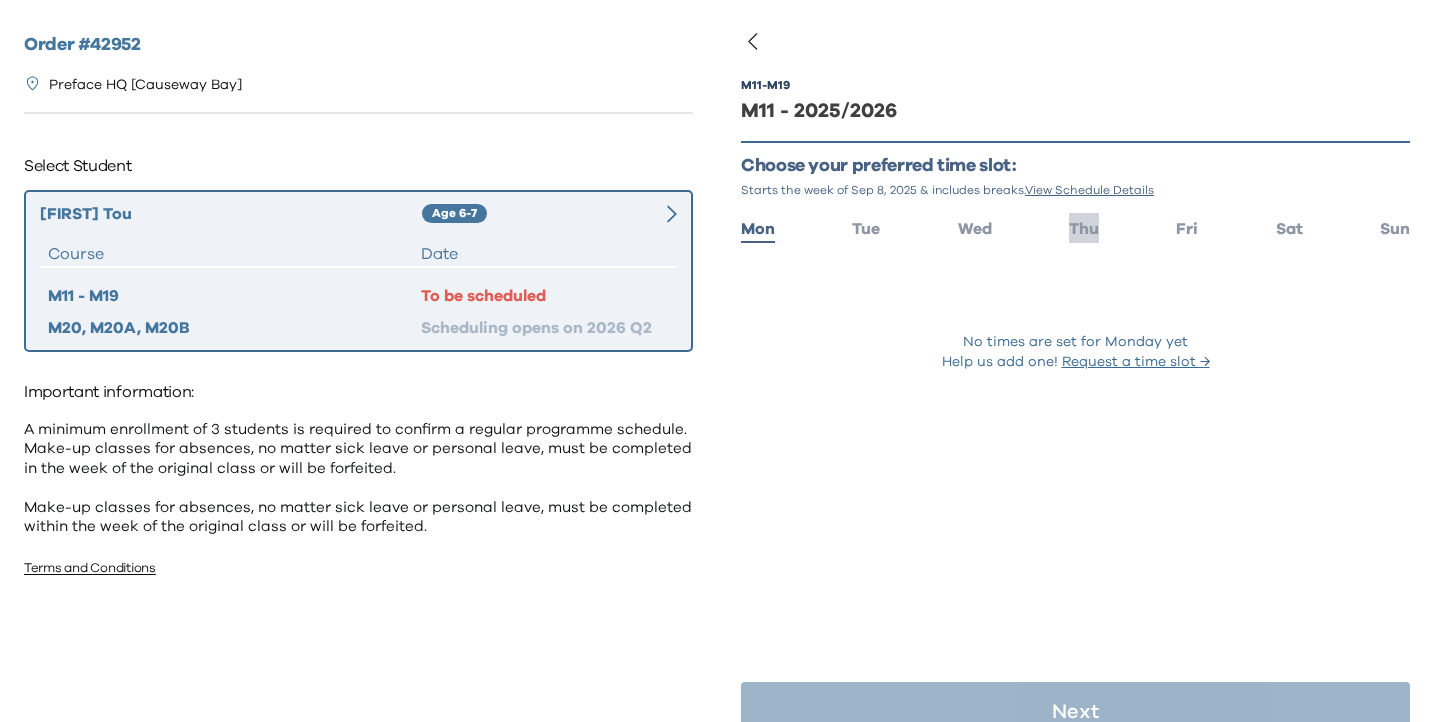 click on "Thu" at bounding box center [1084, 229] 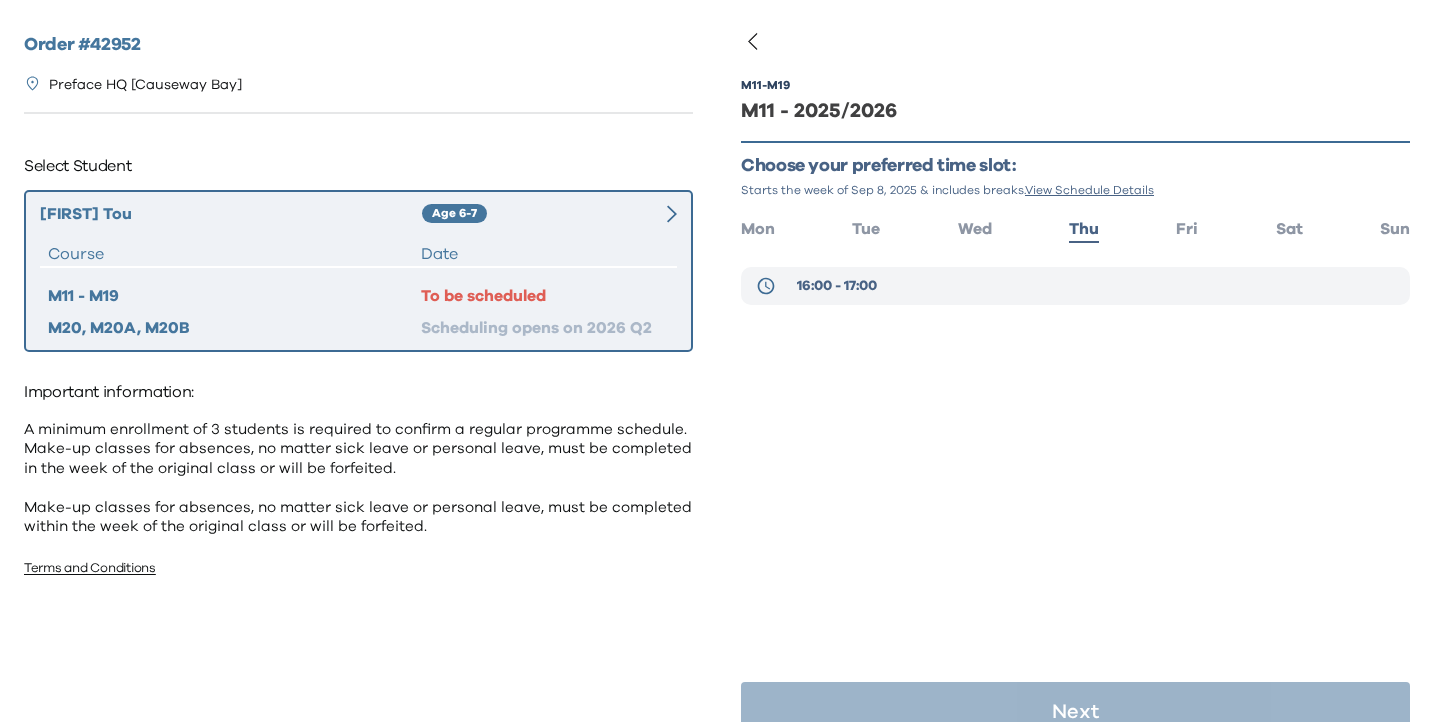 click on "16:00 - 17:00" at bounding box center [1075, 286] 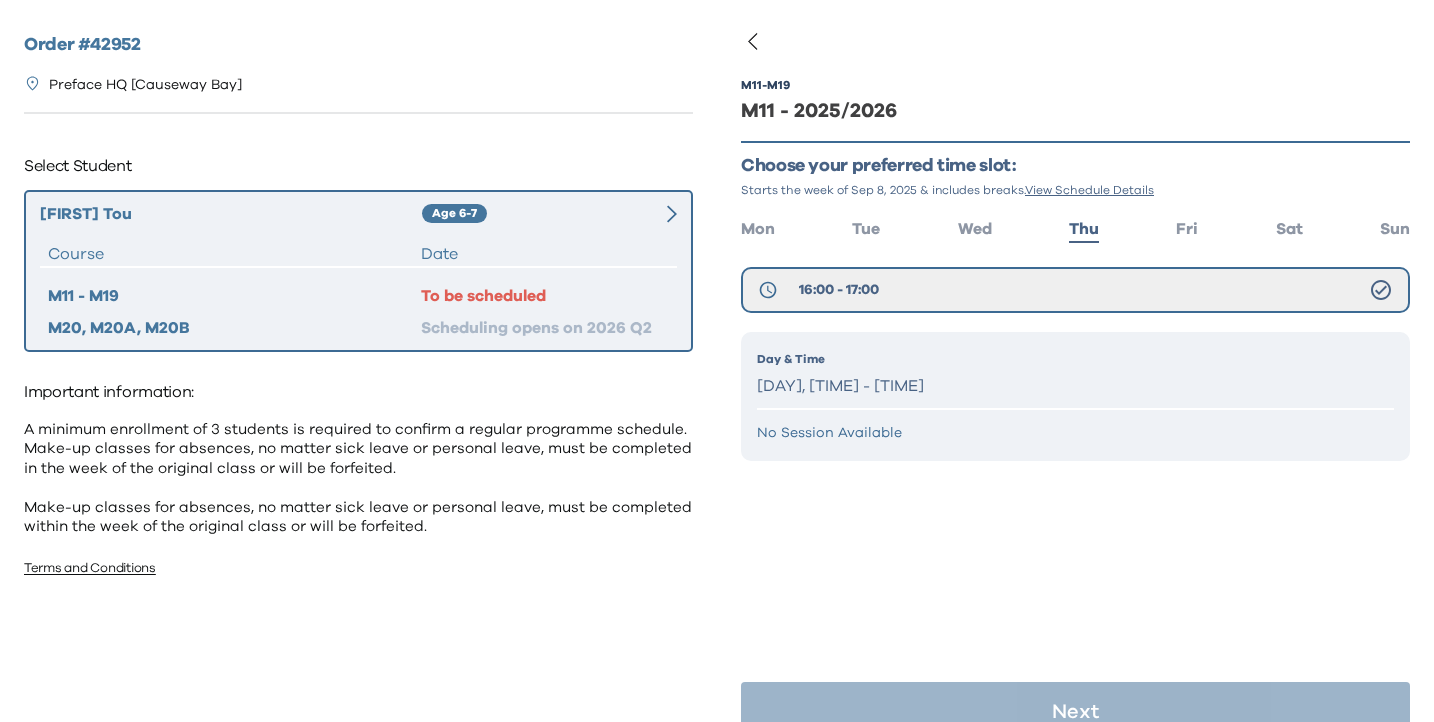 click on "[DAY], [TIME] - [TIME]" at bounding box center [1075, 386] 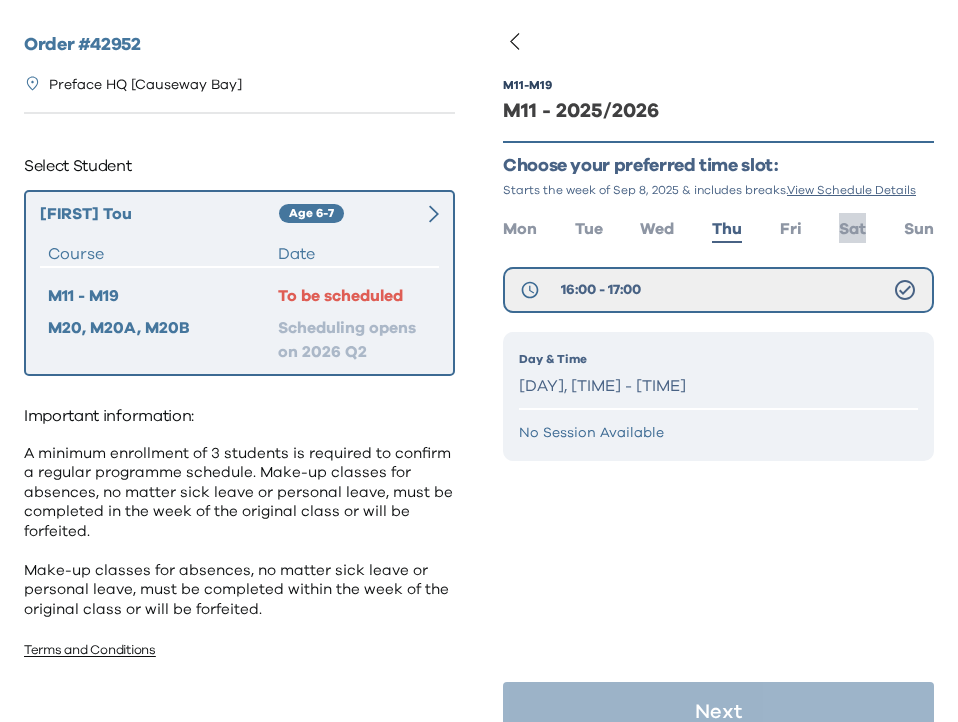 click on "Sat" at bounding box center (852, 229) 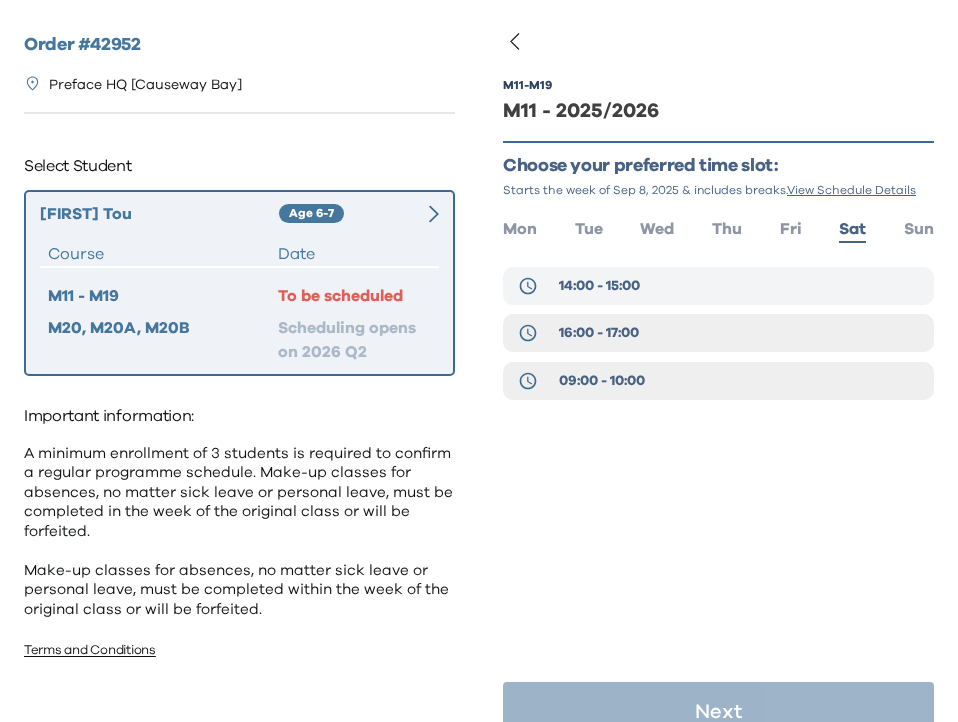 click on "14:00 - 15:00" at bounding box center [718, 286] 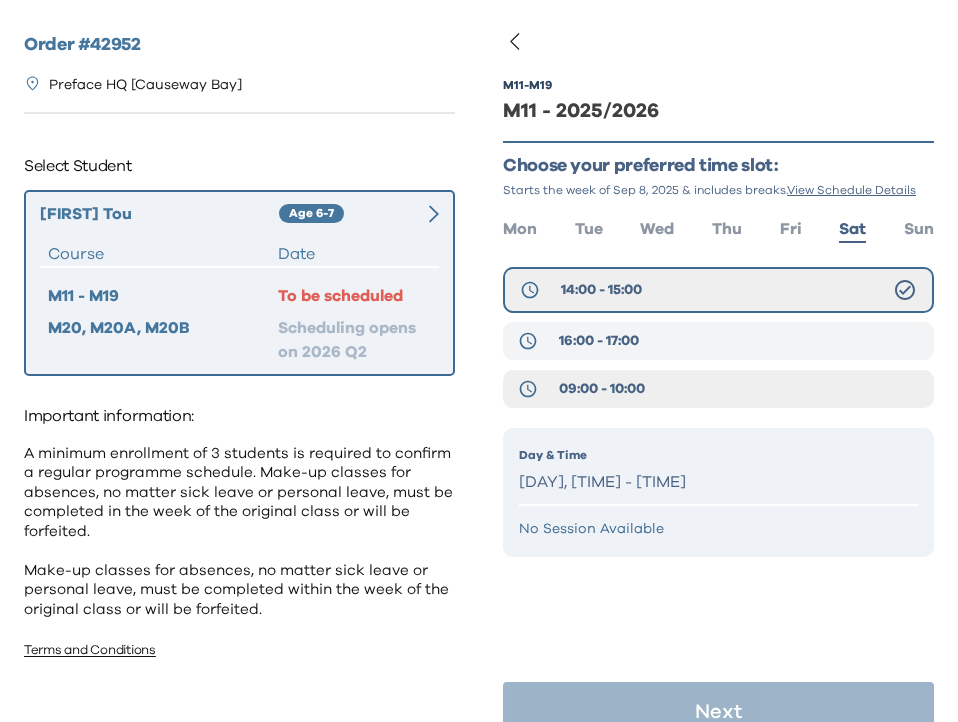 click on "16:00 - 17:00" at bounding box center (718, 341) 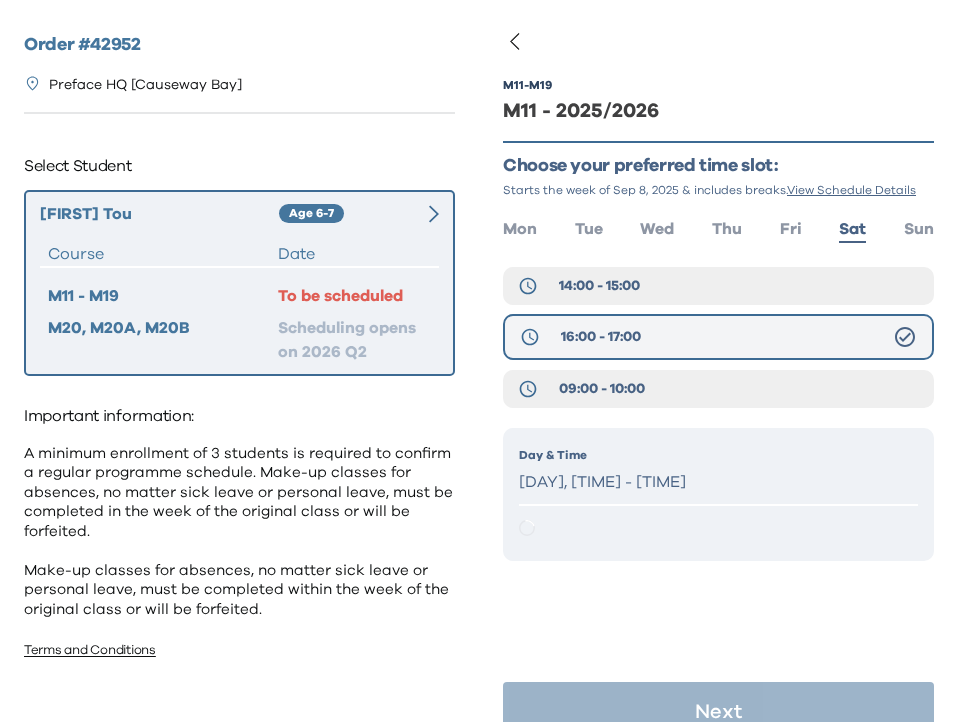 click on "16:00 - 17:00" at bounding box center [718, 337] 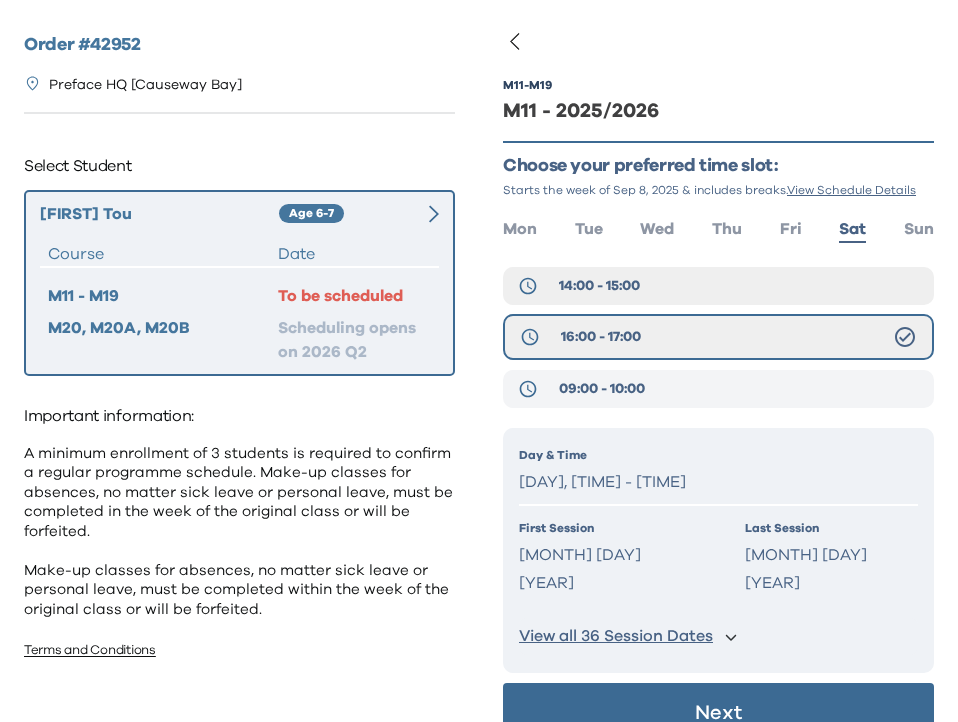 click on "09:00 - 10:00" at bounding box center [718, 389] 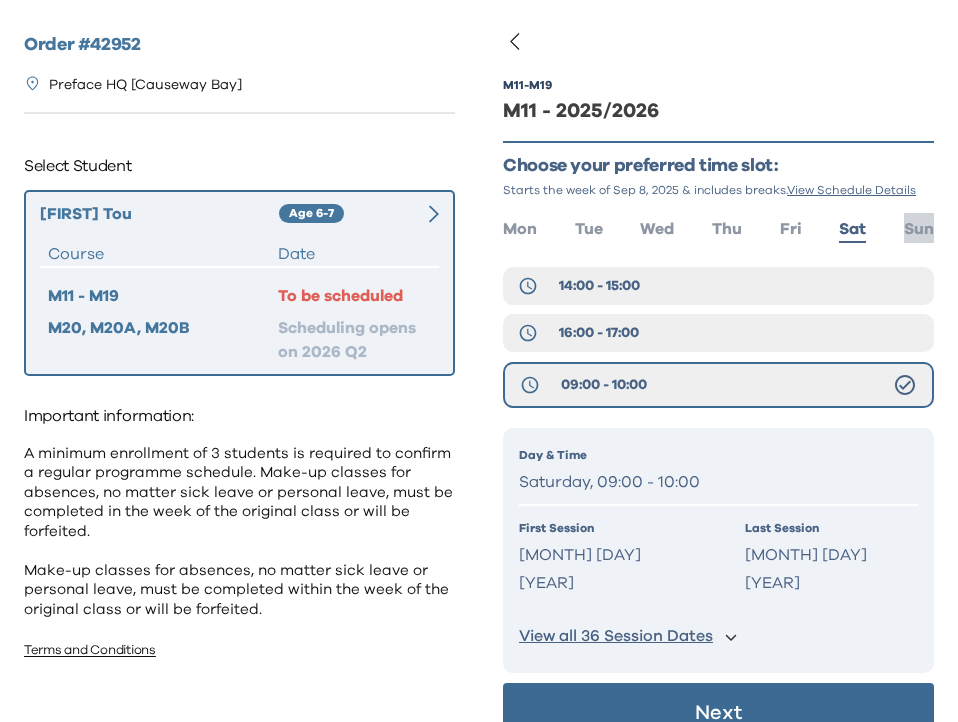 click on "Sun" at bounding box center [919, 229] 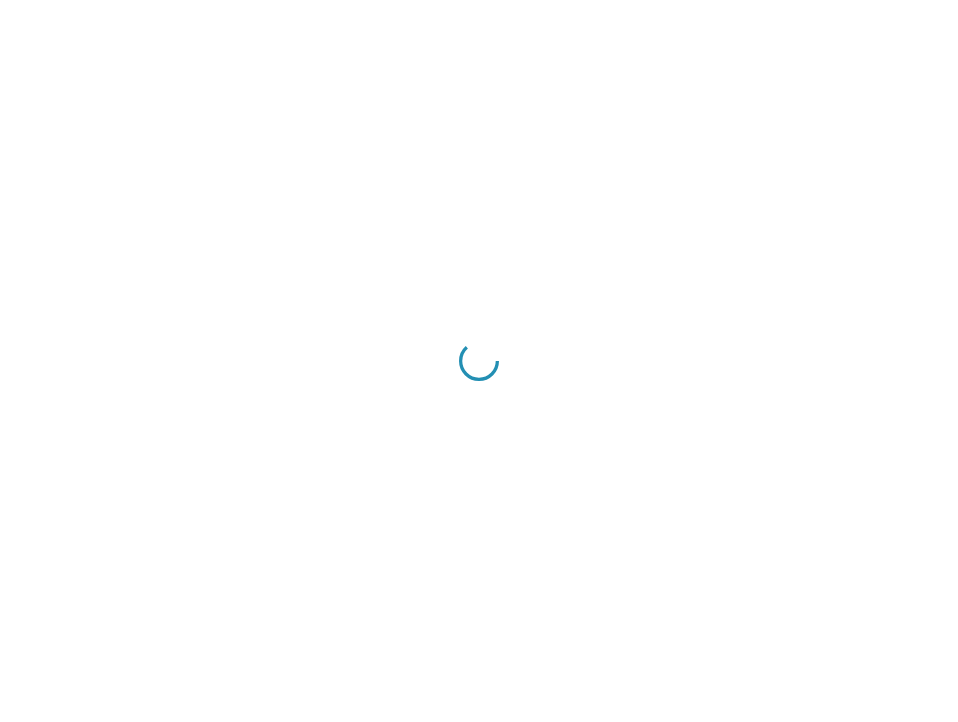 scroll, scrollTop: 0, scrollLeft: 0, axis: both 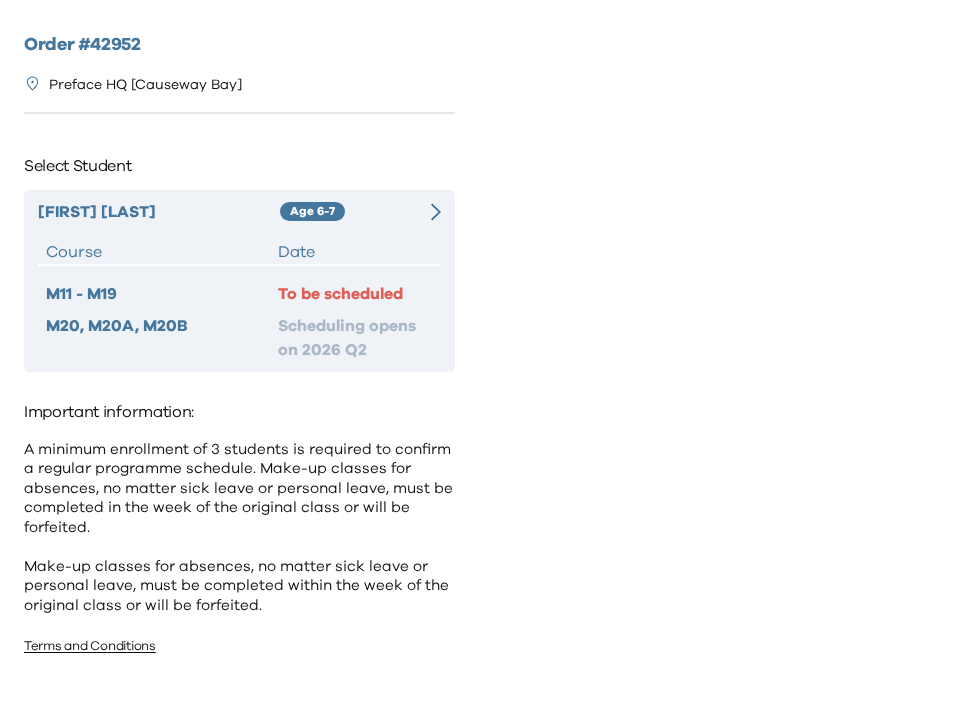 click on "Age 6-7" at bounding box center [350, 212] 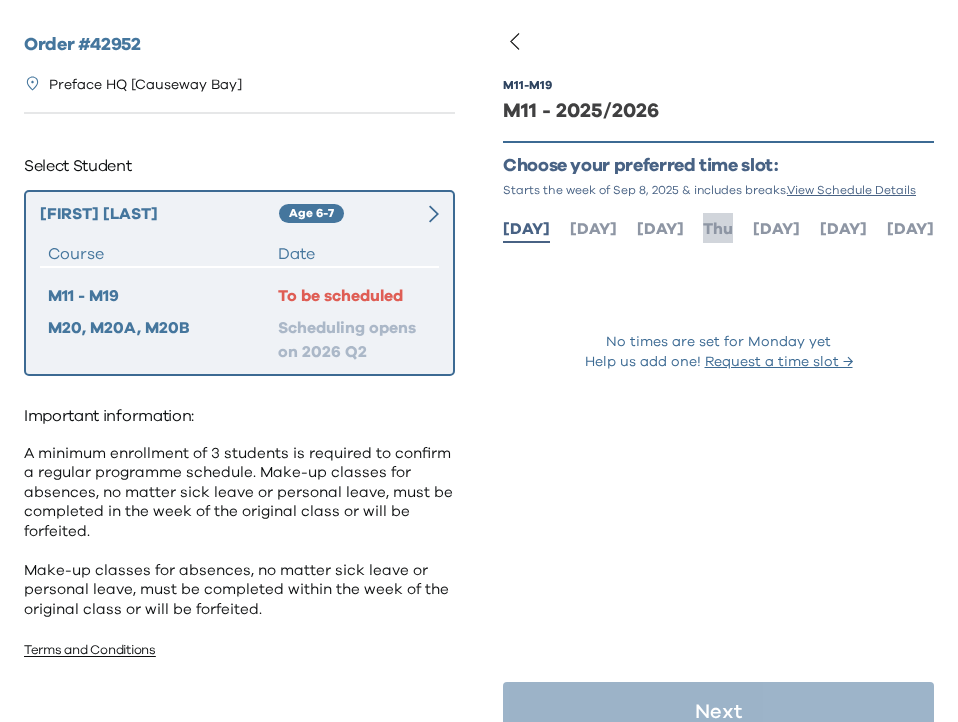click on "[DAY]" at bounding box center [718, 229] 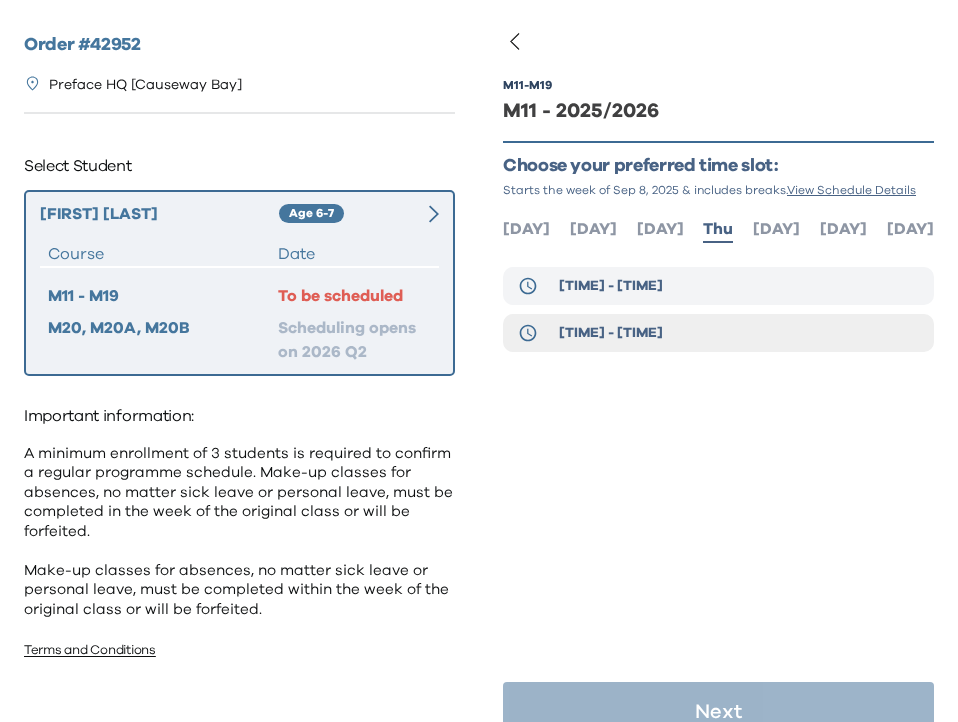 click on "16:00 - 17:00" at bounding box center (718, 286) 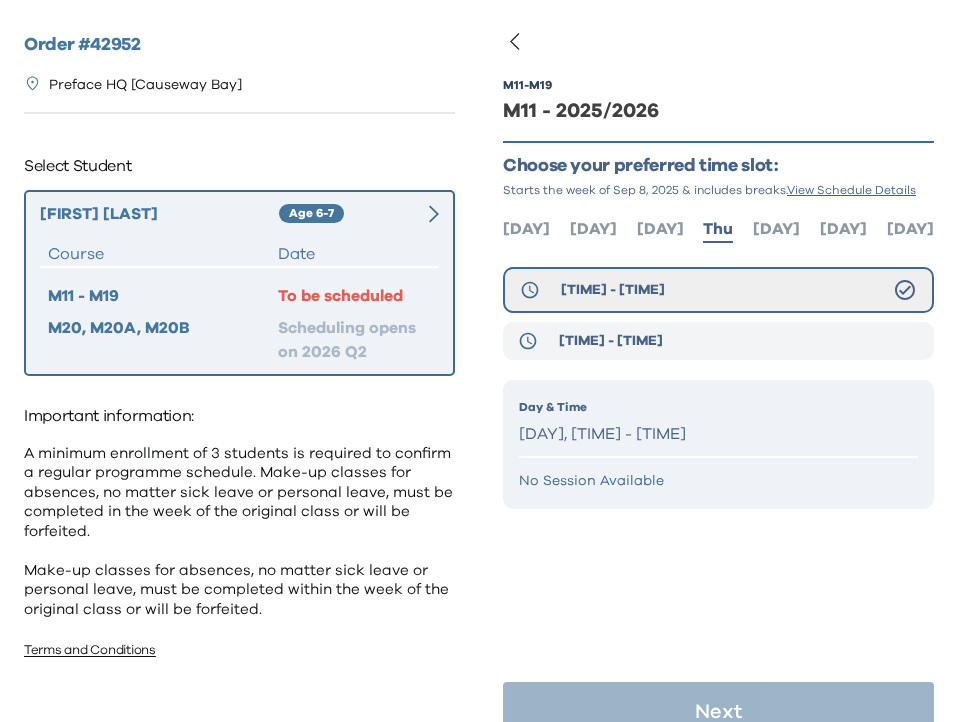click on "16:00 - 17:00" at bounding box center (718, 341) 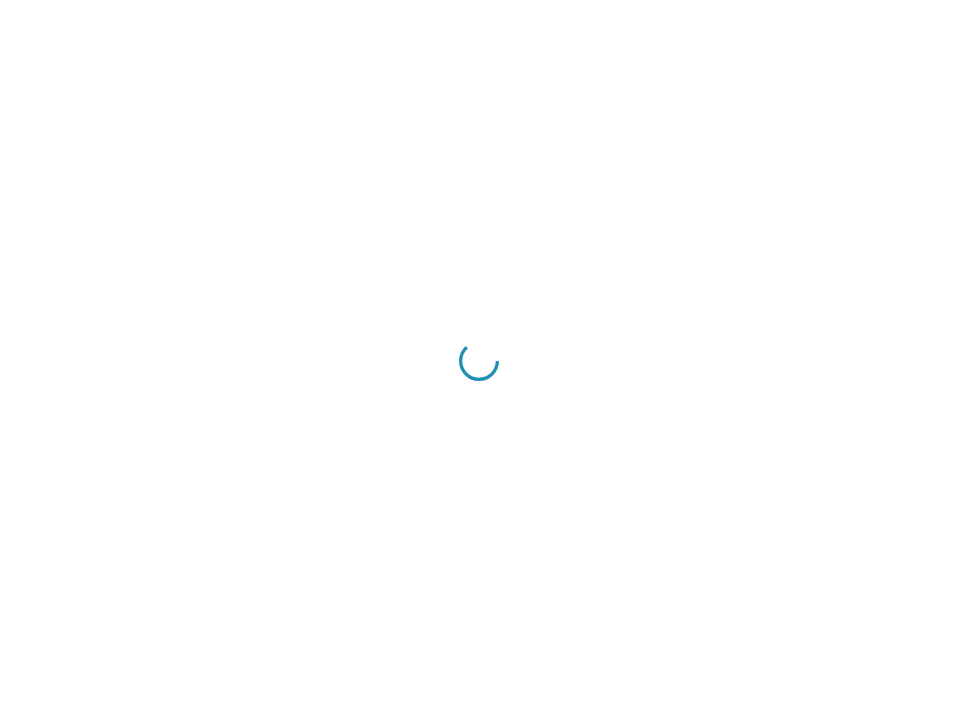 scroll, scrollTop: 0, scrollLeft: 0, axis: both 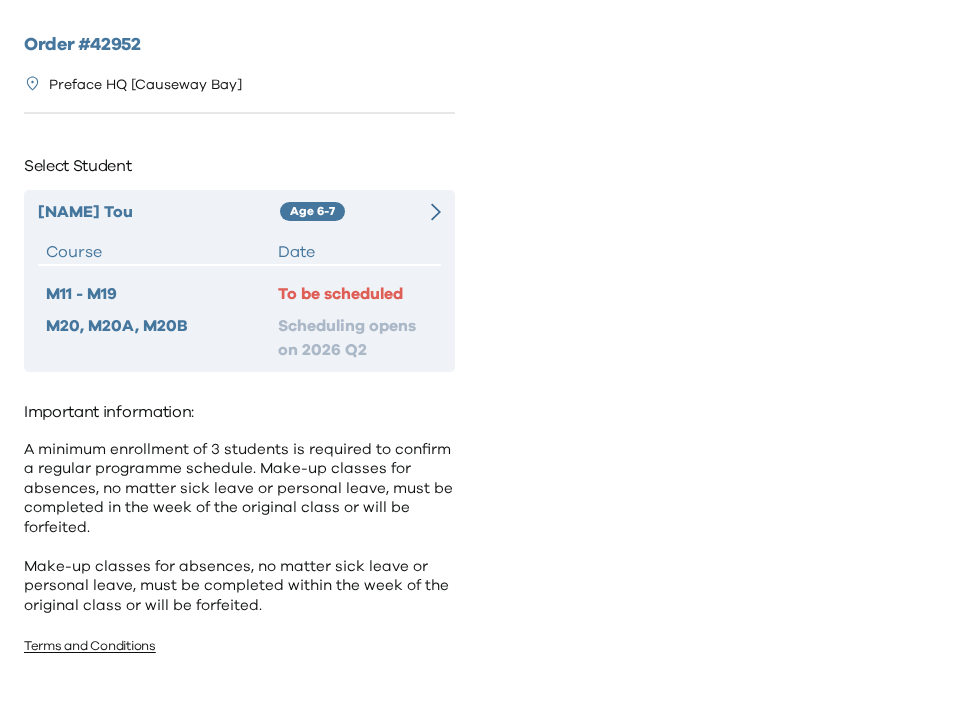 click on "Age 6-7" at bounding box center [350, 212] 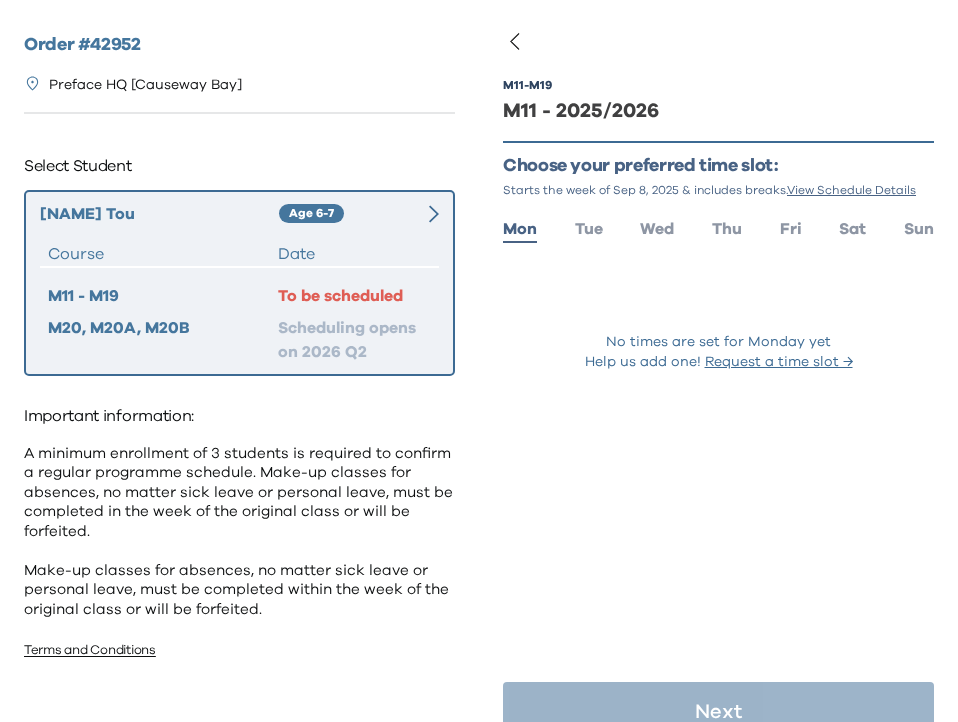 click on "Mon Tue Wed Thu Fri Sat Sun" at bounding box center [718, 227] 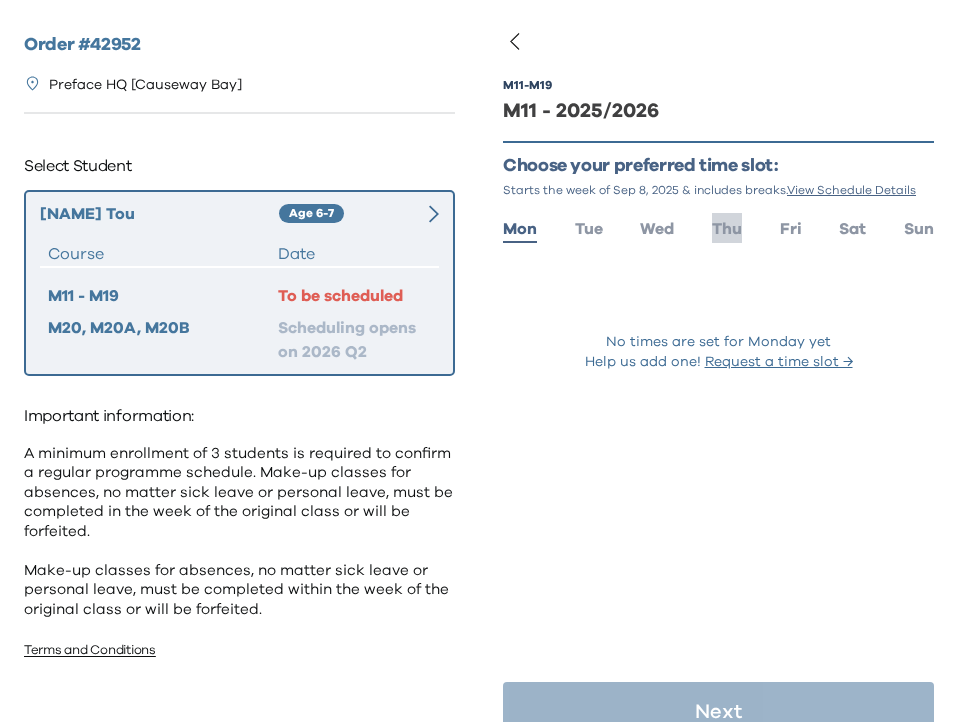 click on "Thu" at bounding box center (727, 229) 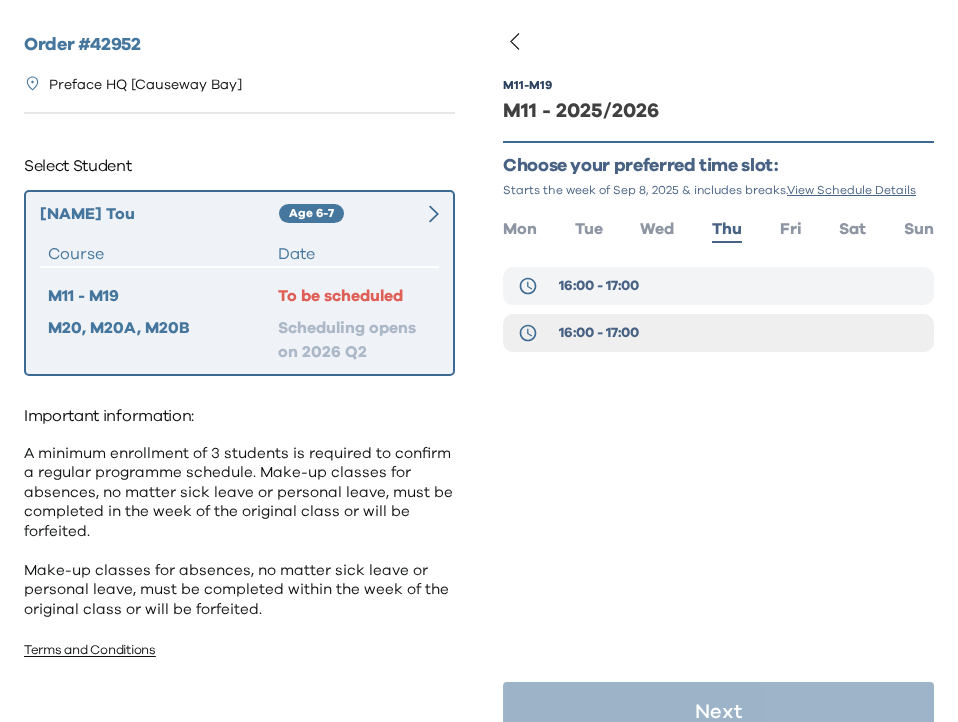 click on "[TIME] - [TIME]" at bounding box center (718, 286) 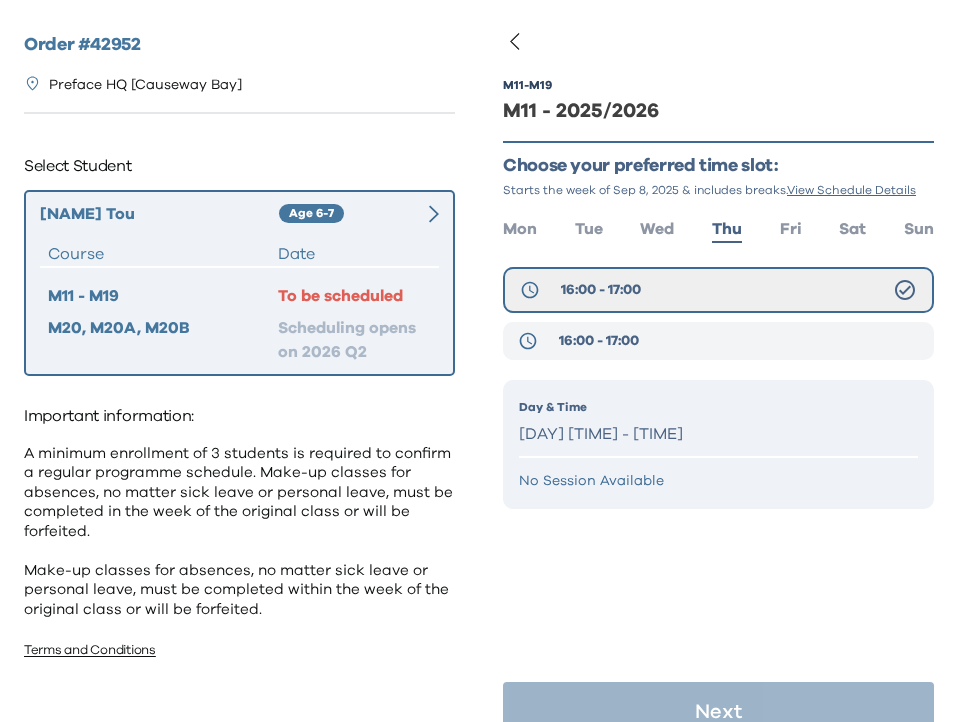 click on "16:00 - 17:00" at bounding box center (718, 341) 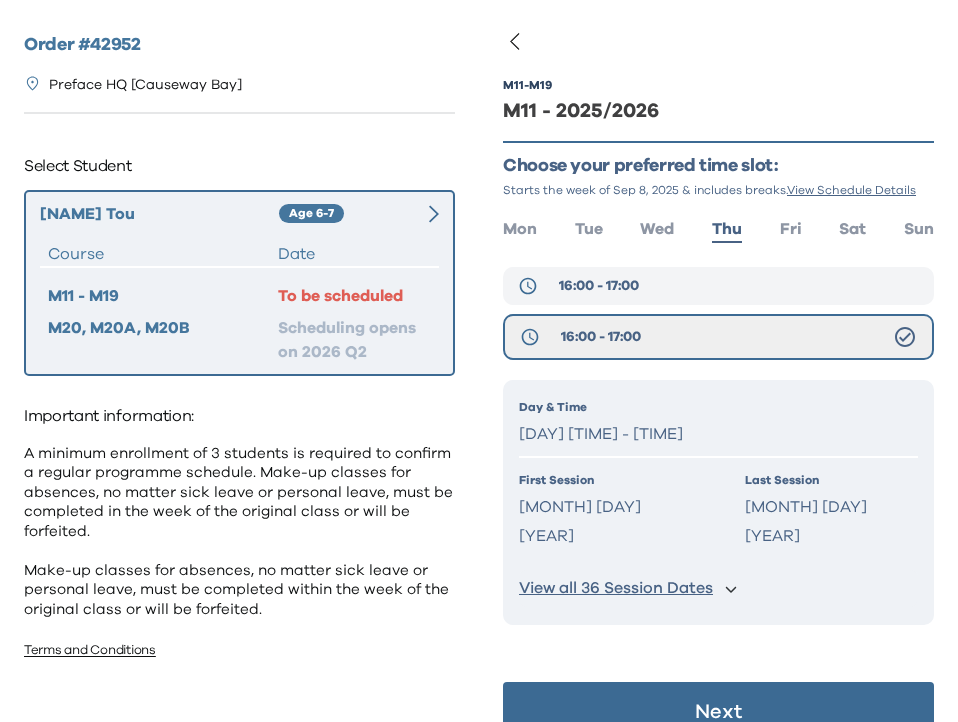 click on "16:00 - 17:00" at bounding box center [718, 286] 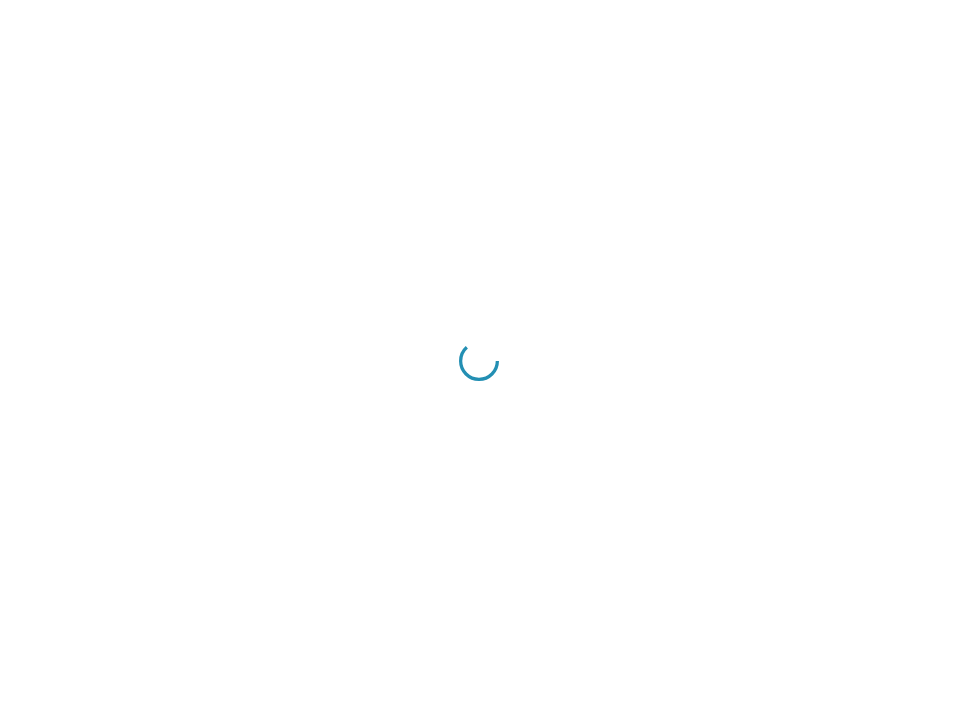 scroll, scrollTop: 0, scrollLeft: 0, axis: both 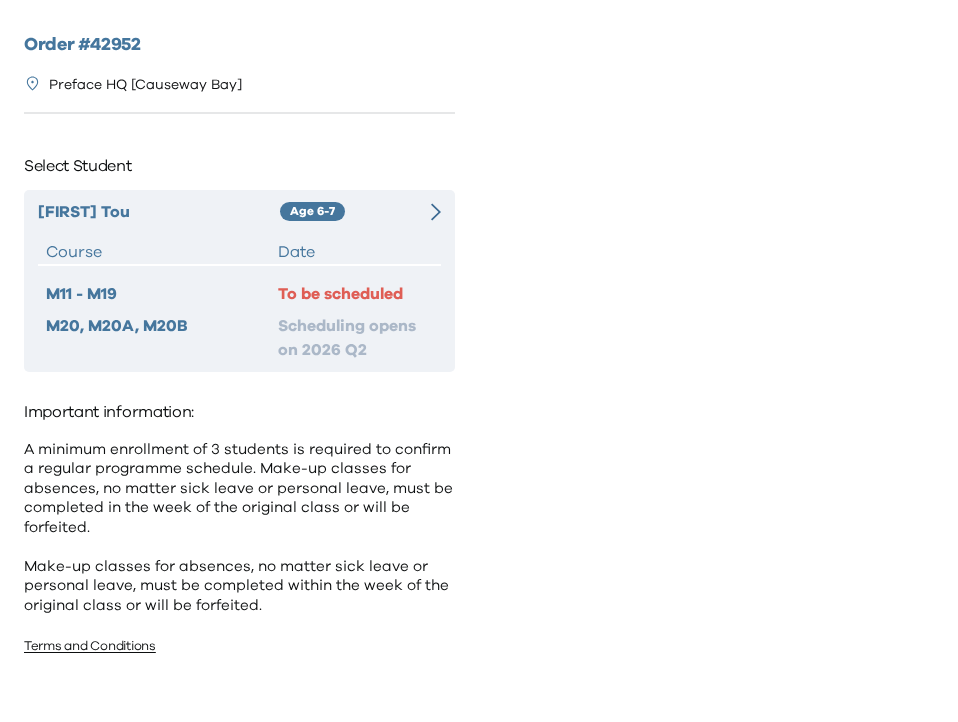 click at bounding box center (431, 212) 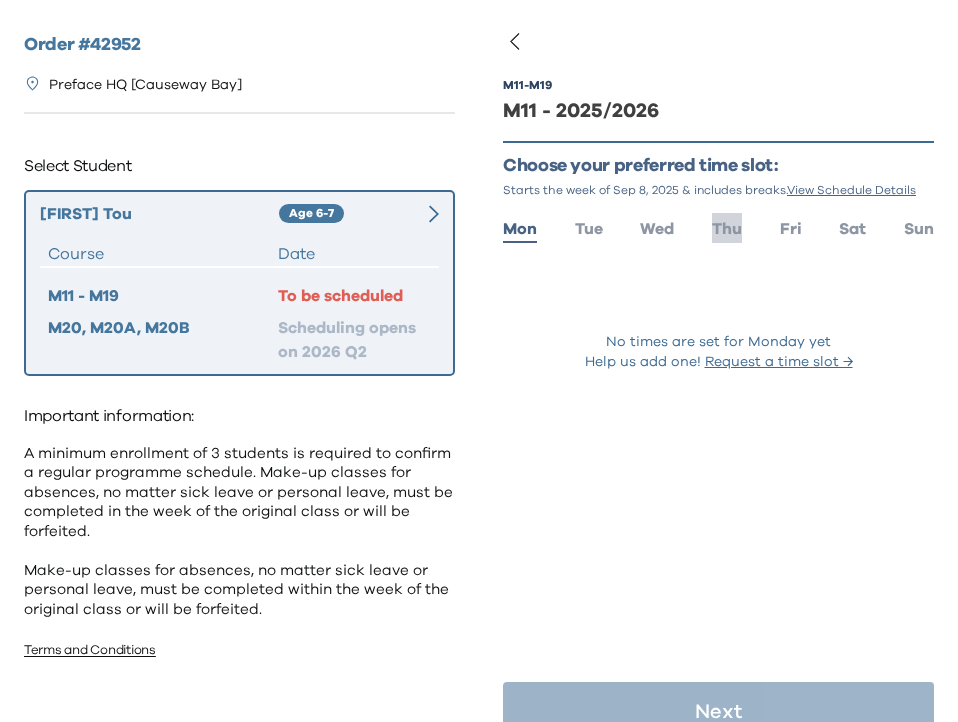 click on "Thu" at bounding box center (727, 229) 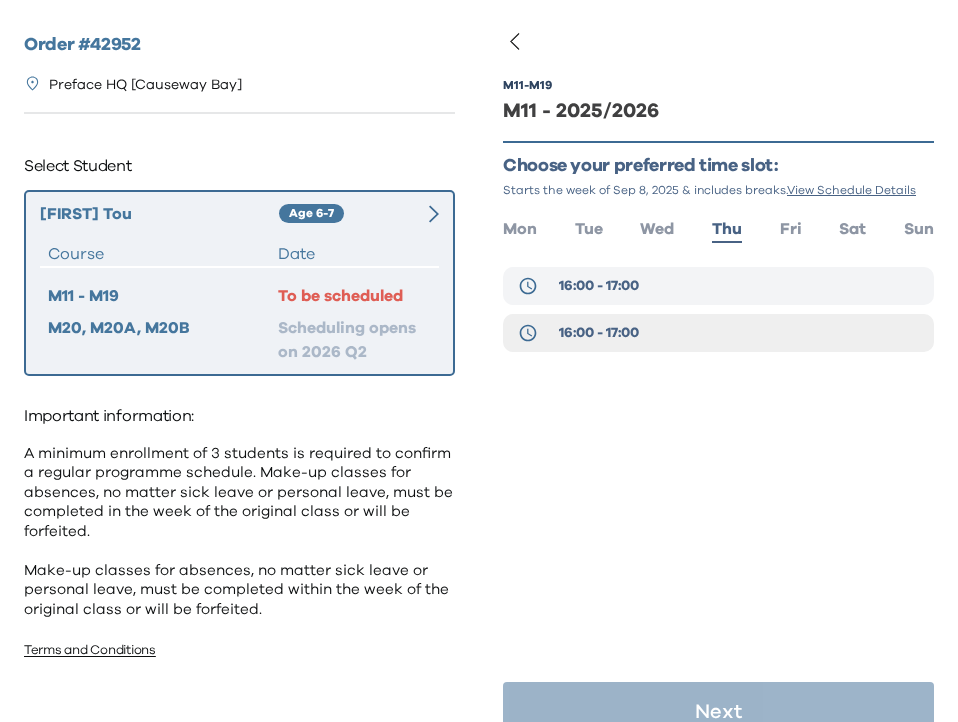 click on "16:00 - 17:00" at bounding box center [718, 286] 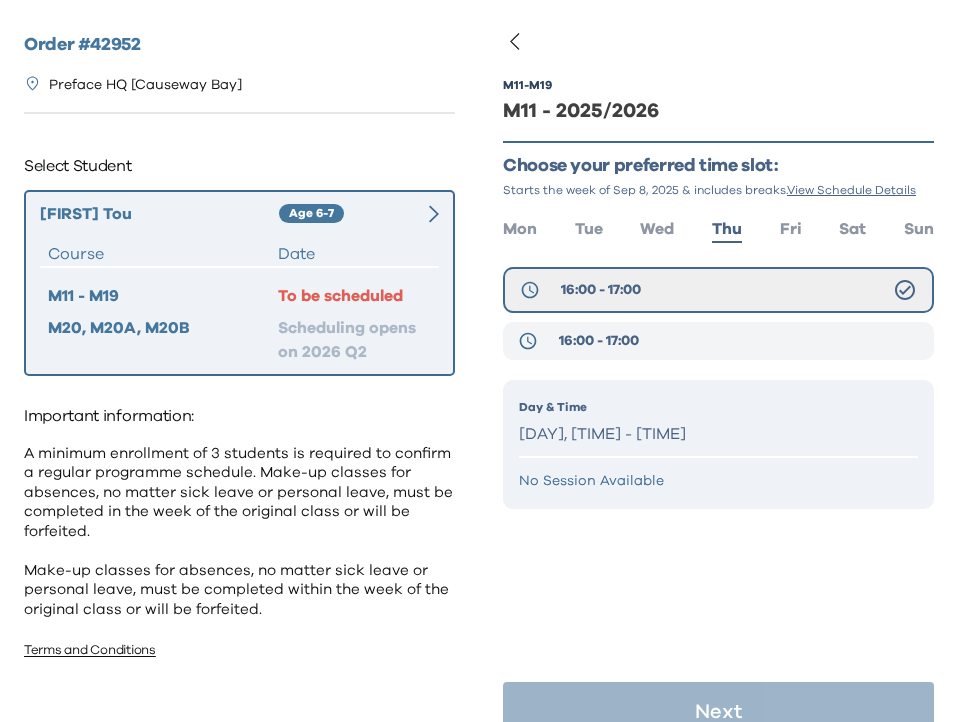 click on "16:00 - 17:00" at bounding box center (718, 341) 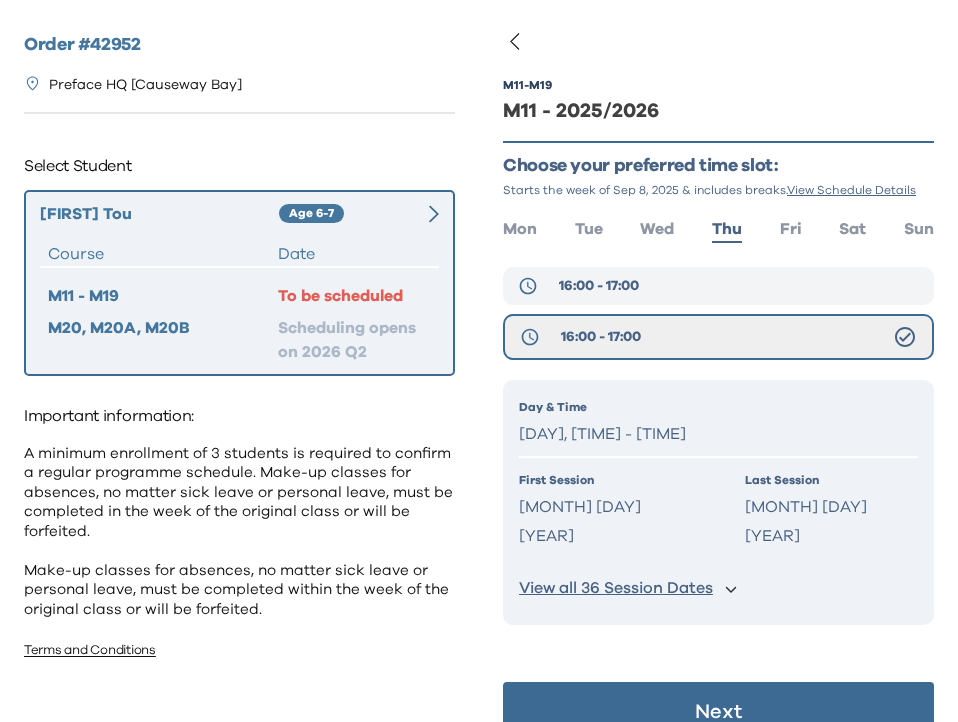 click on "16:00 - 17:00" at bounding box center [718, 286] 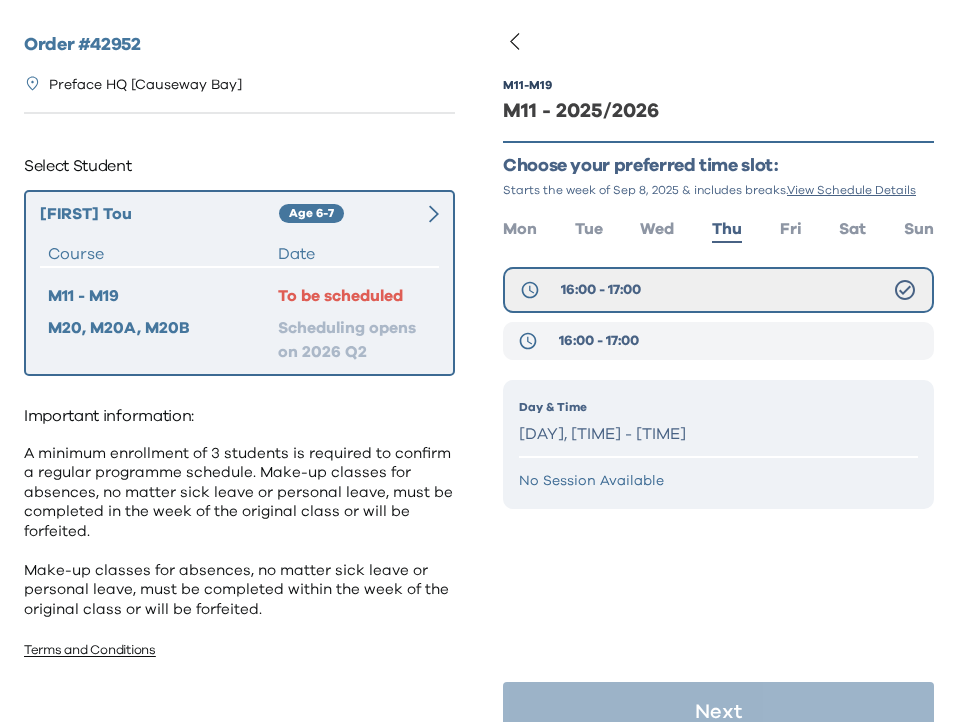 click on "16:00 - 17:00" at bounding box center [718, 341] 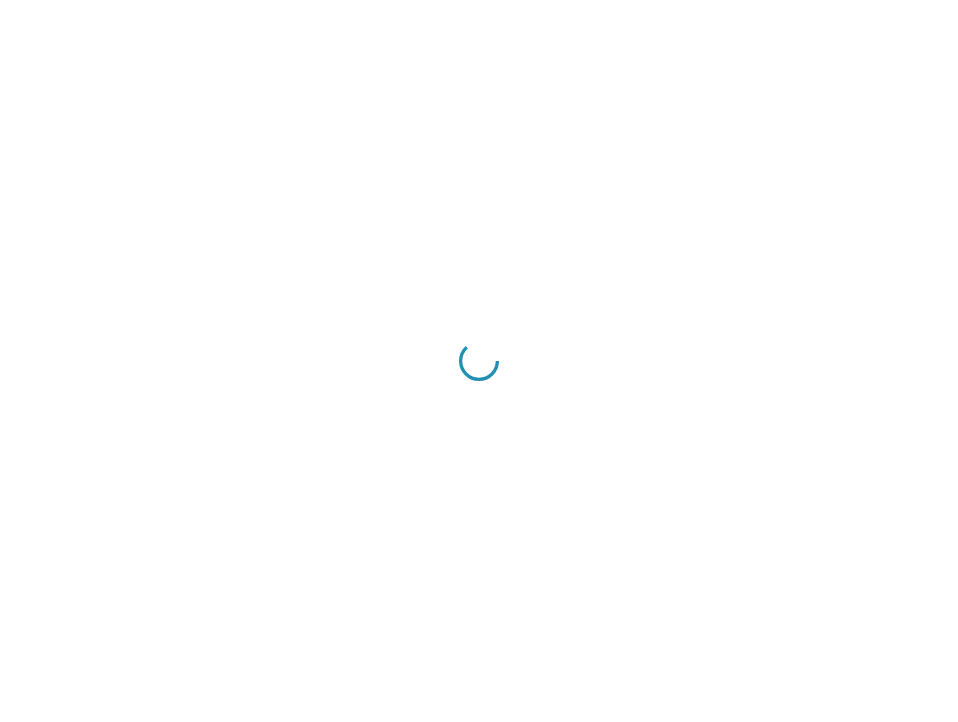 scroll, scrollTop: 0, scrollLeft: 0, axis: both 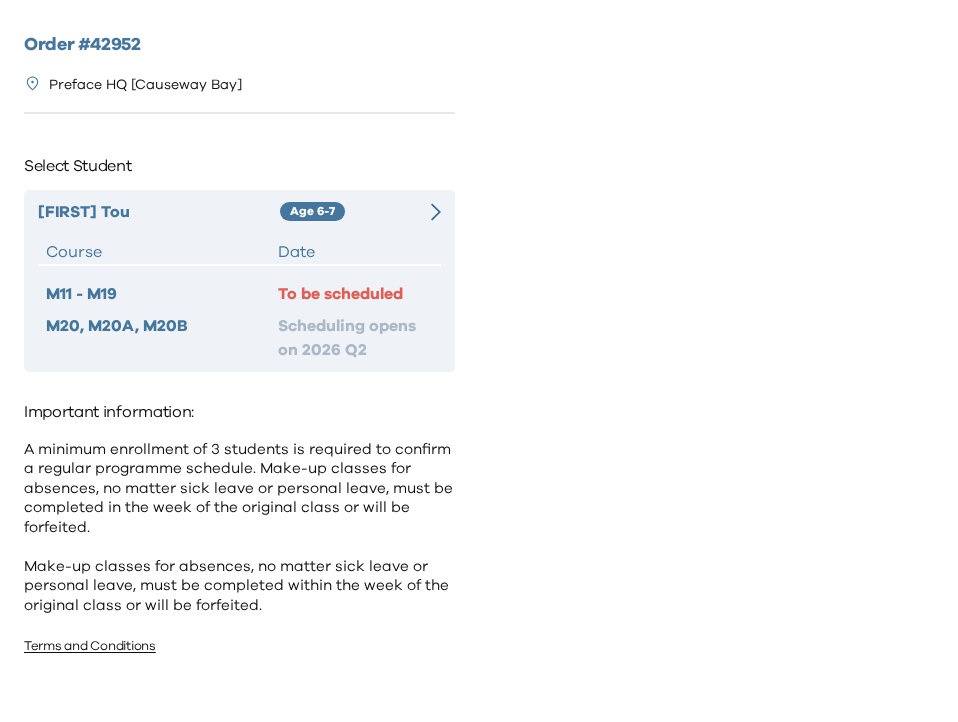 click on "Alicia   Tou Age 6-7 Course Date M11 - M19 To be scheduled M20, M20A, M20B Scheduling opens on 2026 Q2" at bounding box center [239, 281] 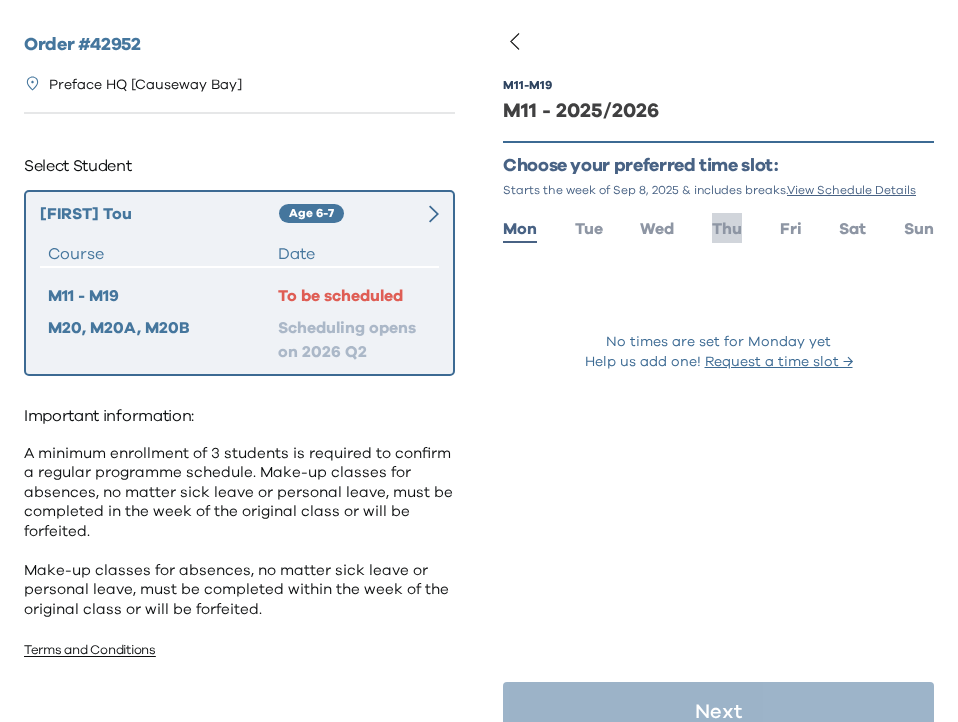 click on "Thu" at bounding box center (727, 229) 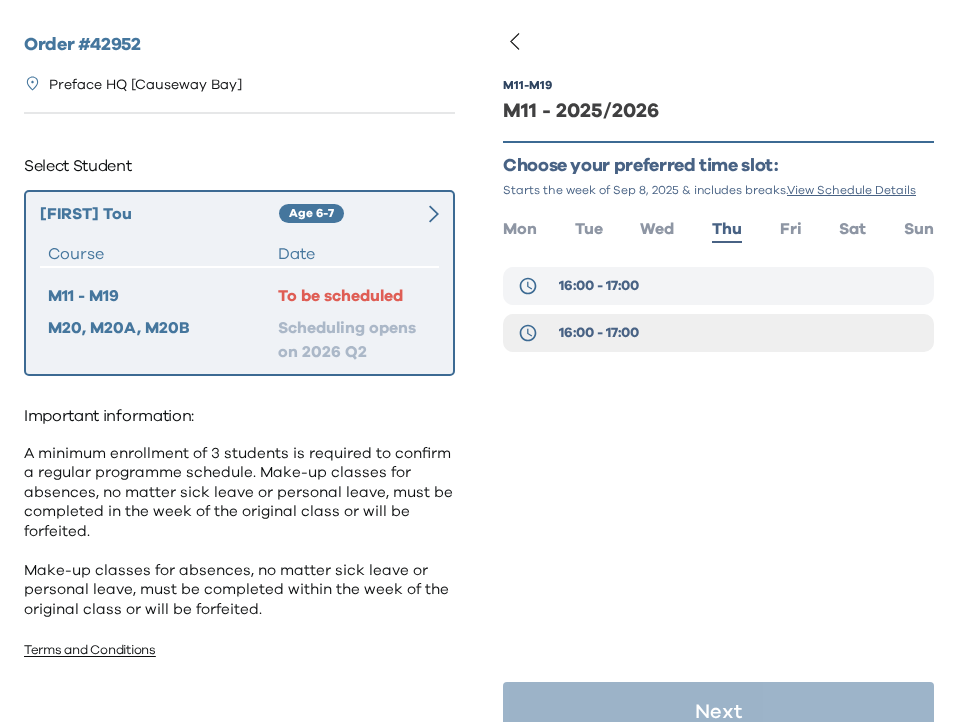 click on "16:00 - 17:00" at bounding box center (718, 286) 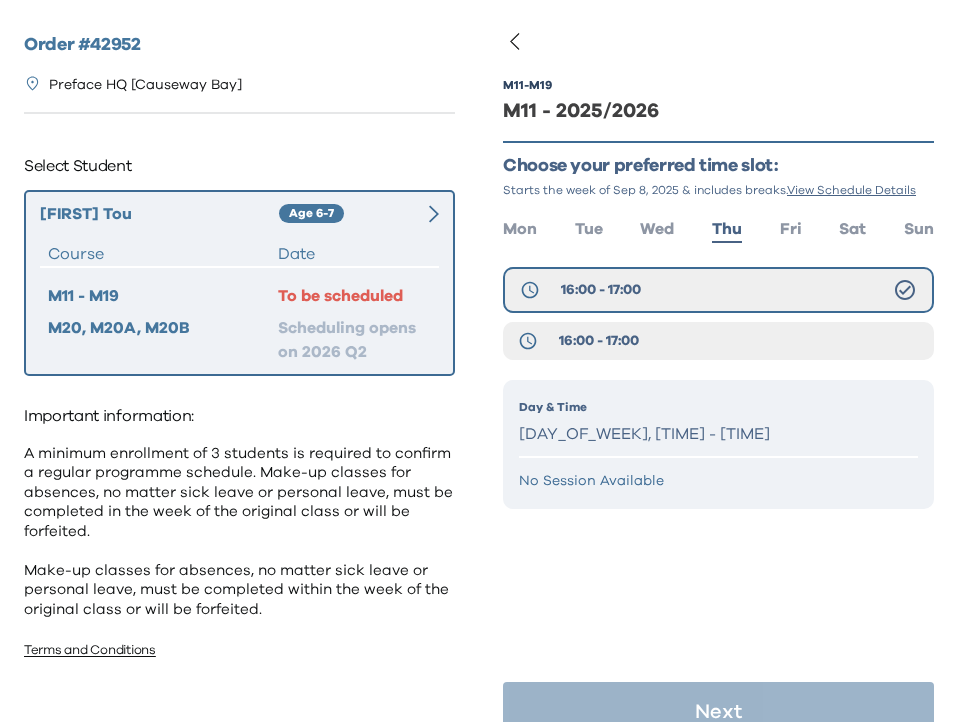 type 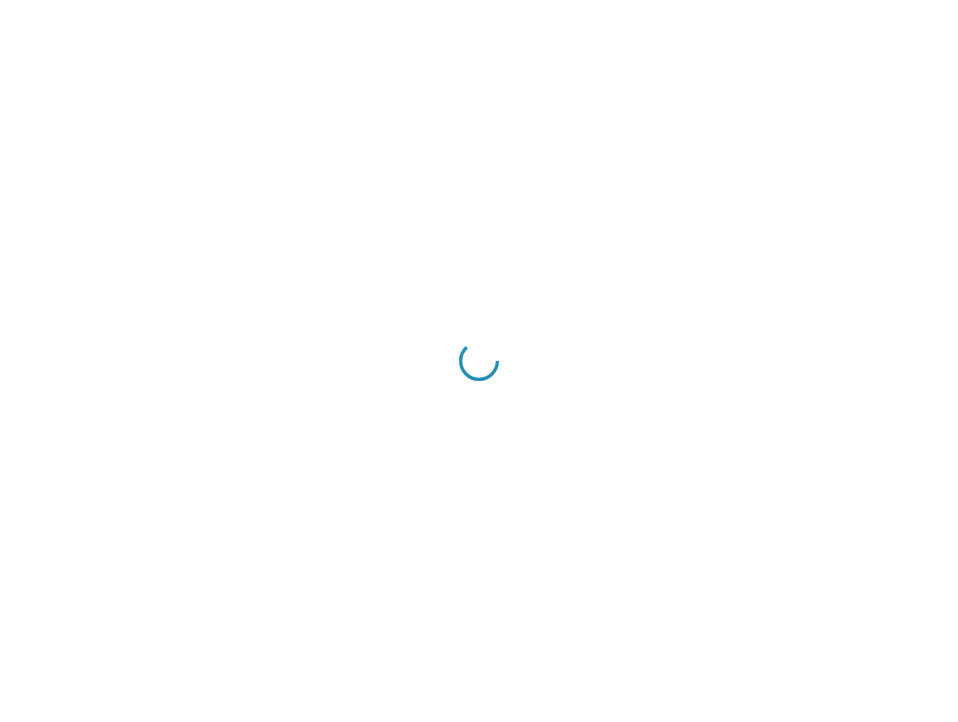 scroll, scrollTop: 0, scrollLeft: 0, axis: both 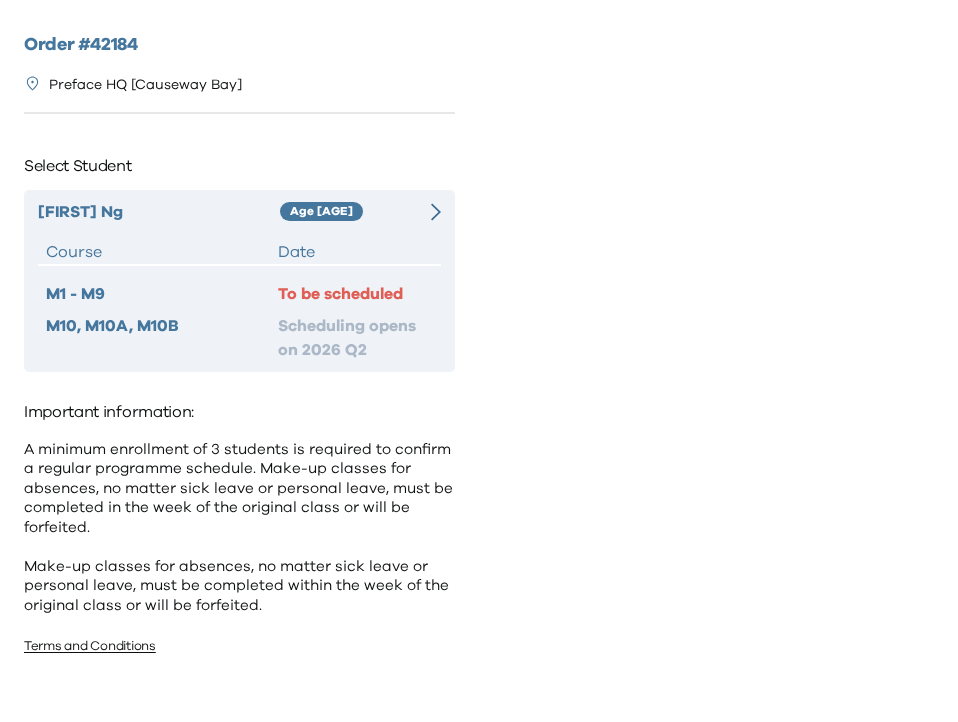 click 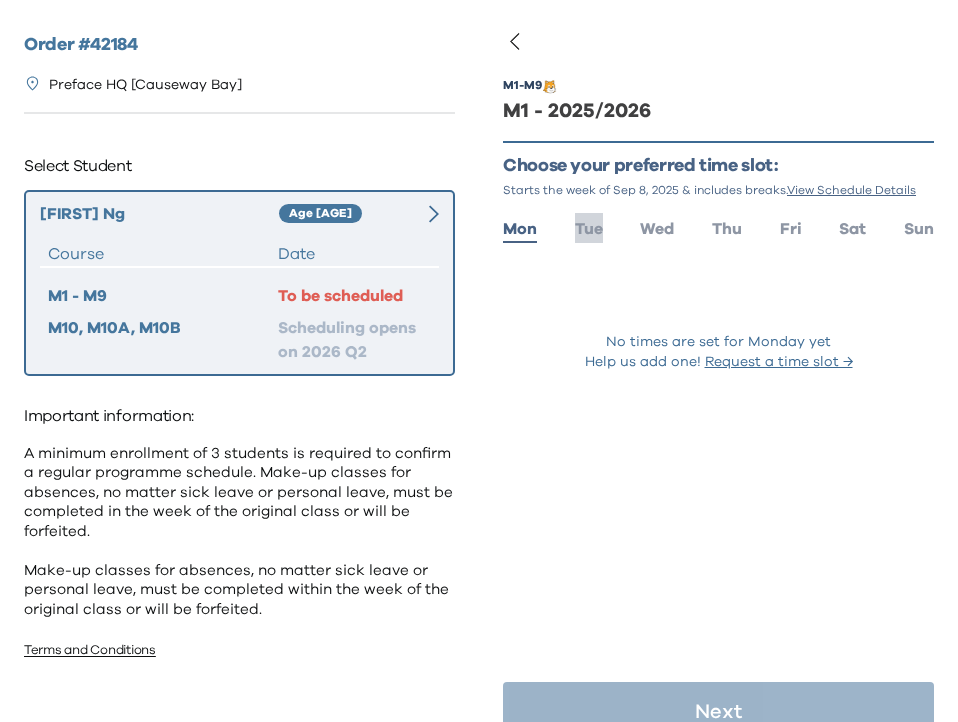 click on "Tue" at bounding box center [589, 229] 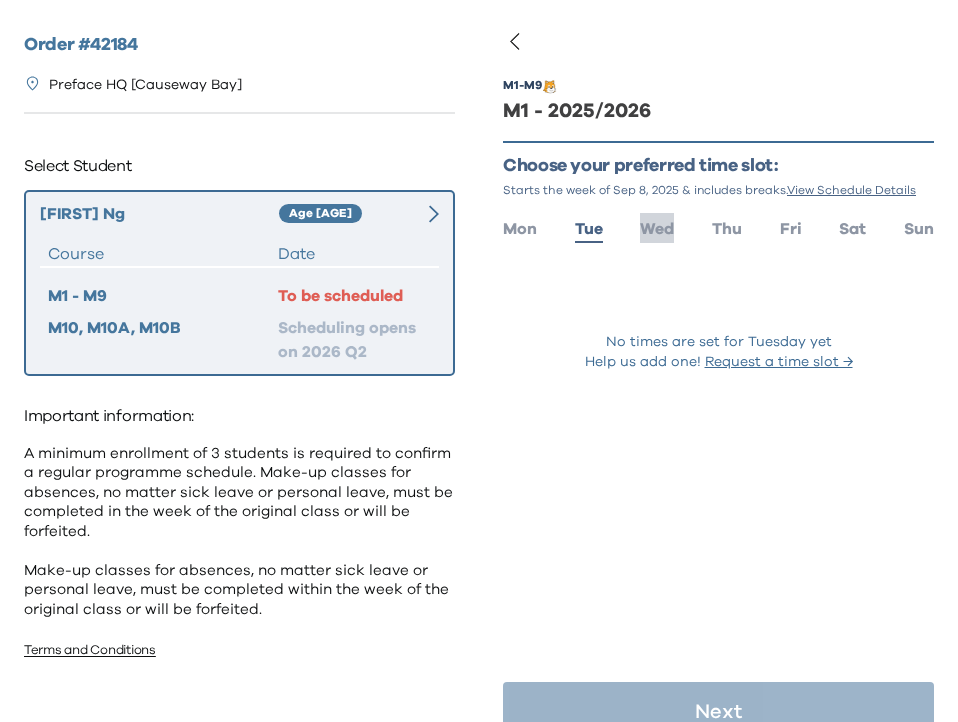click on "Wed" at bounding box center (657, 229) 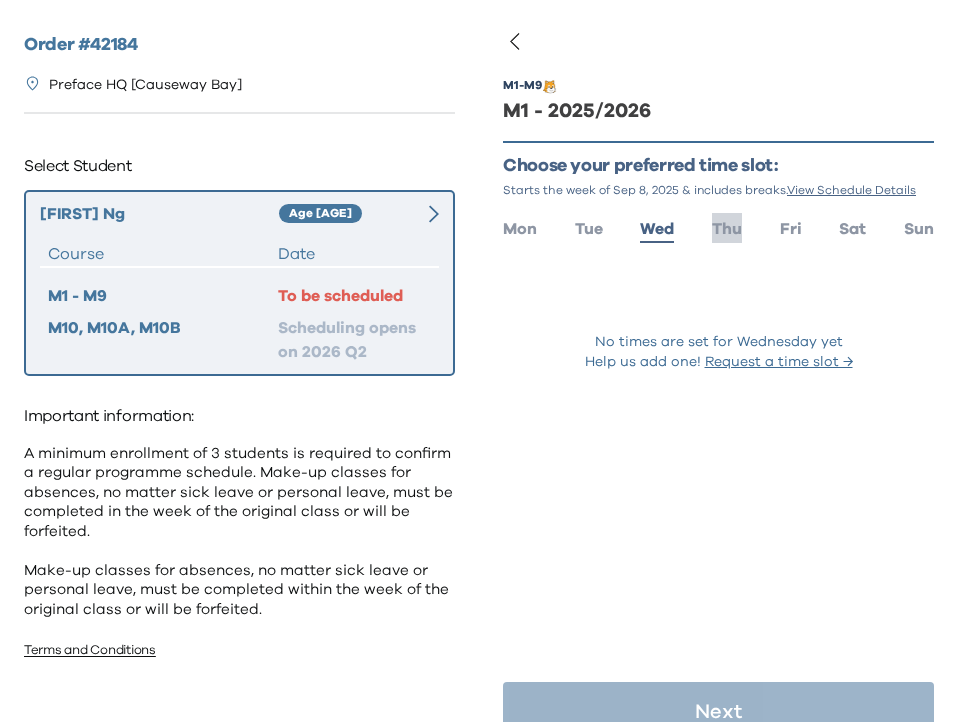 click on "Thu" at bounding box center (727, 229) 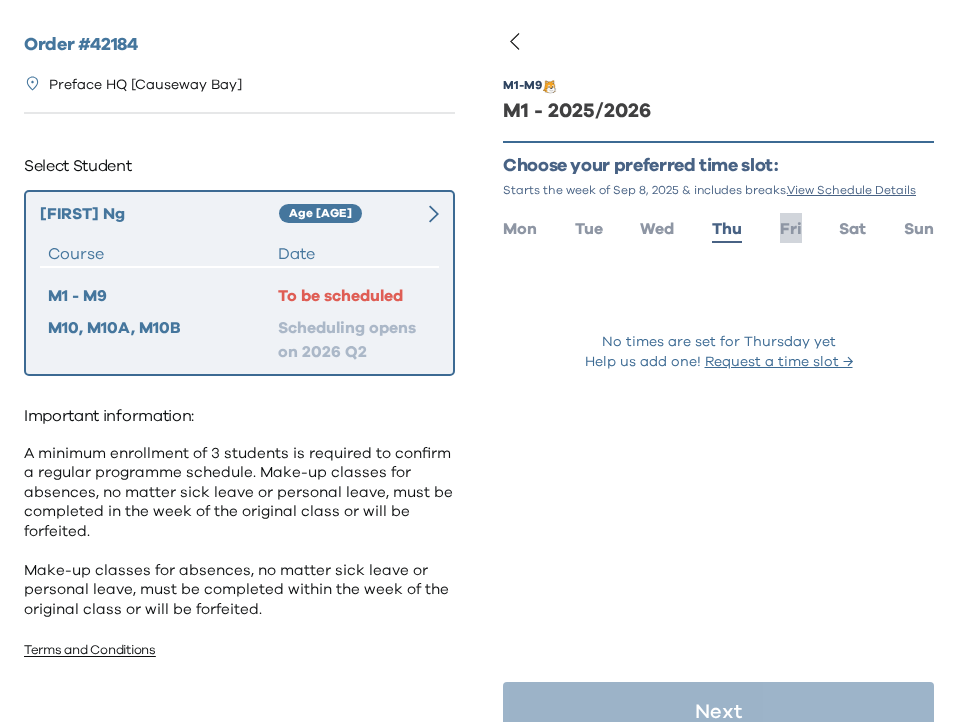 click on "Fri" at bounding box center (791, 227) 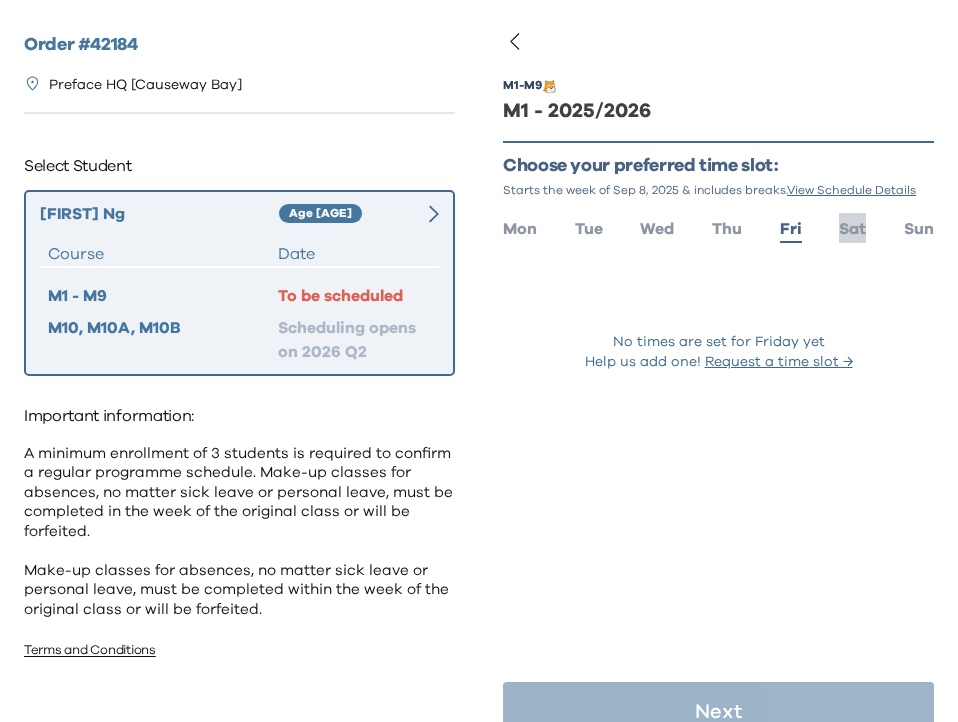 click on "Sat" at bounding box center (852, 229) 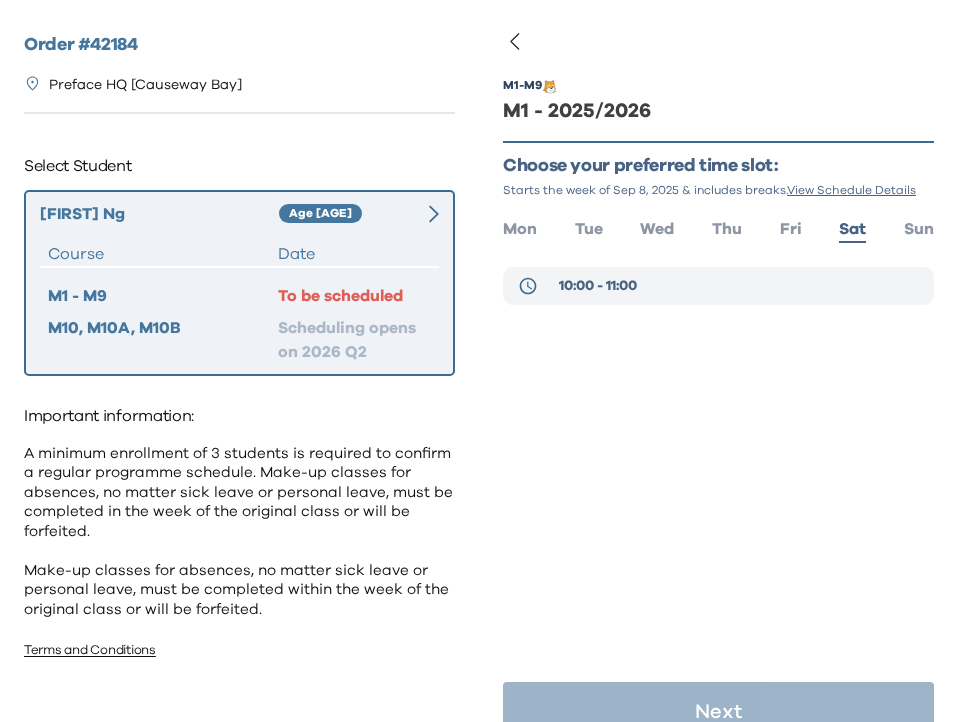click on "10:00 - 11:00" at bounding box center [718, 286] 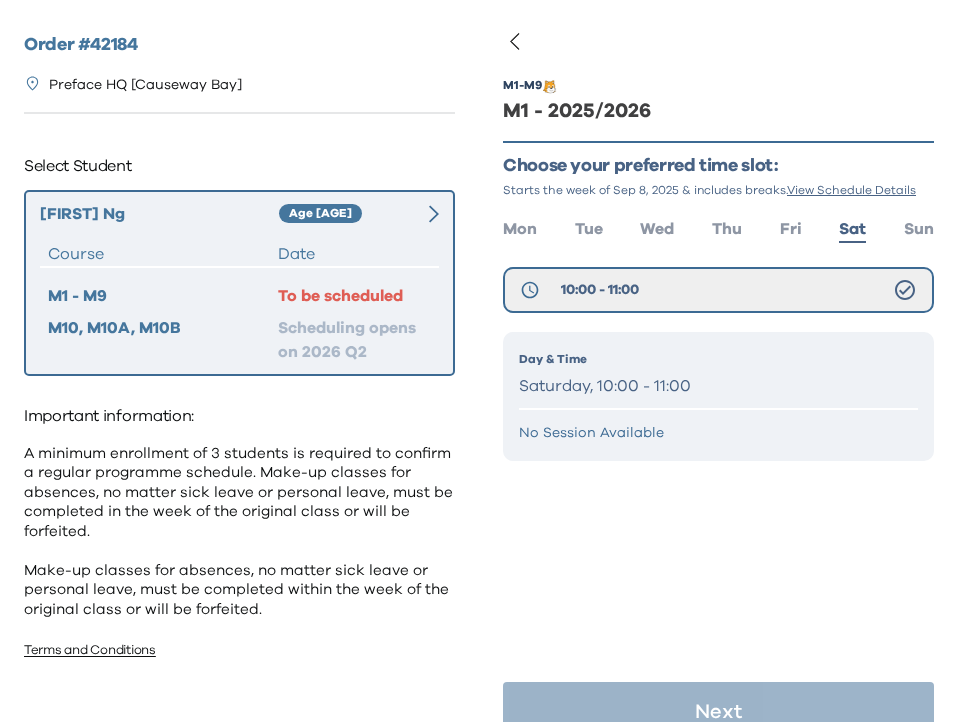 click on "Mon Tue Wed Thu Fri Sat Sun" at bounding box center [718, 227] 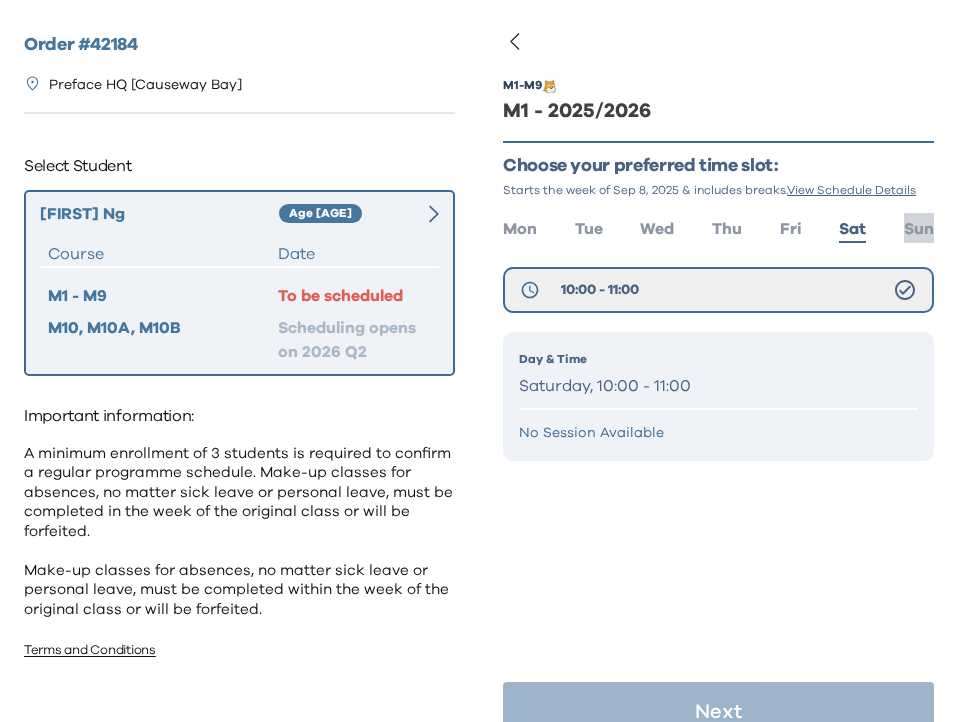 click on "Sun" at bounding box center (919, 229) 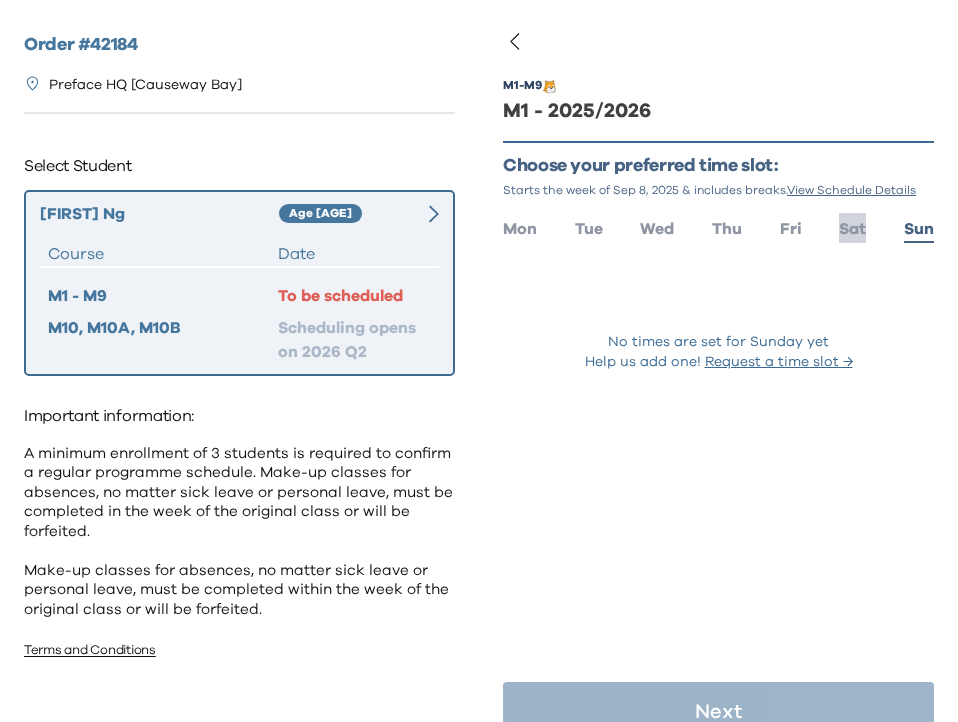 click on "Sat" at bounding box center (852, 229) 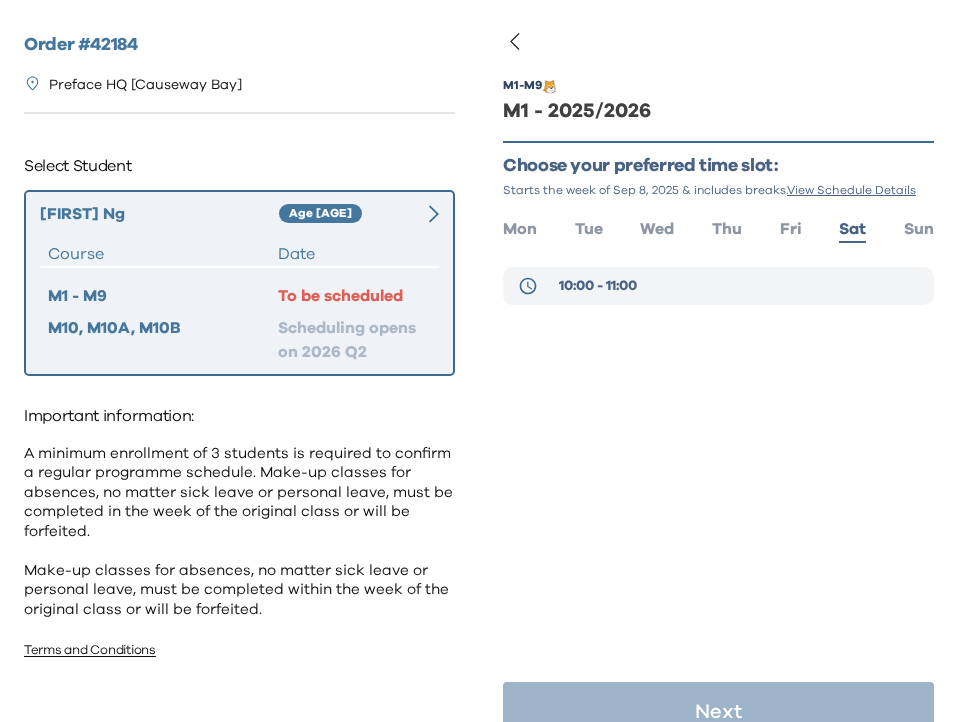 click on "10:00 - 11:00" at bounding box center (718, 286) 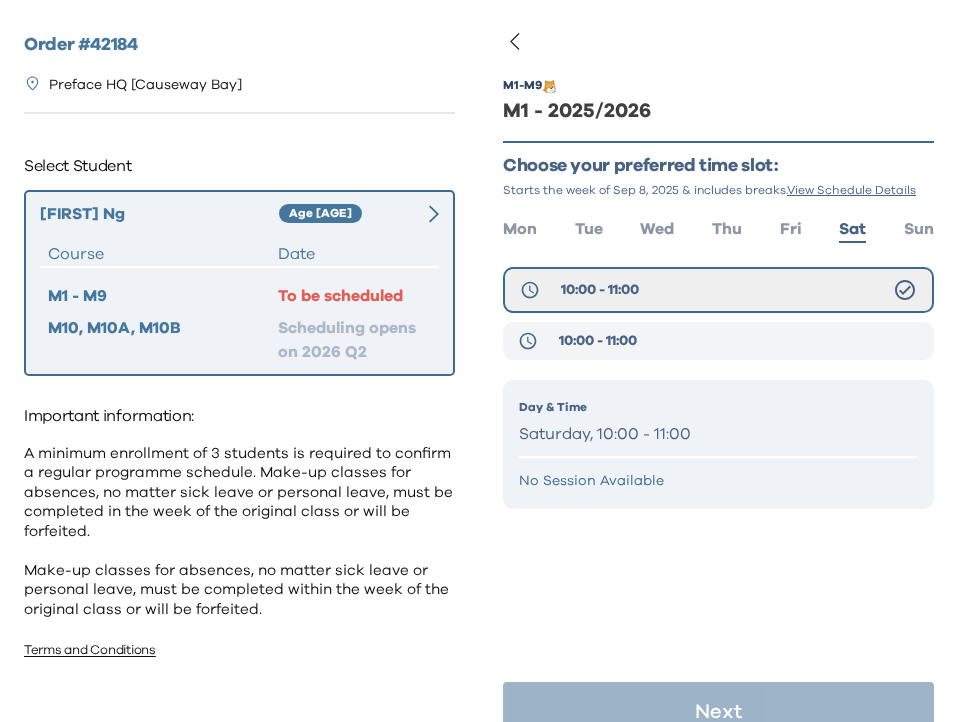 click on "10:00 - 11:00" at bounding box center [598, 341] 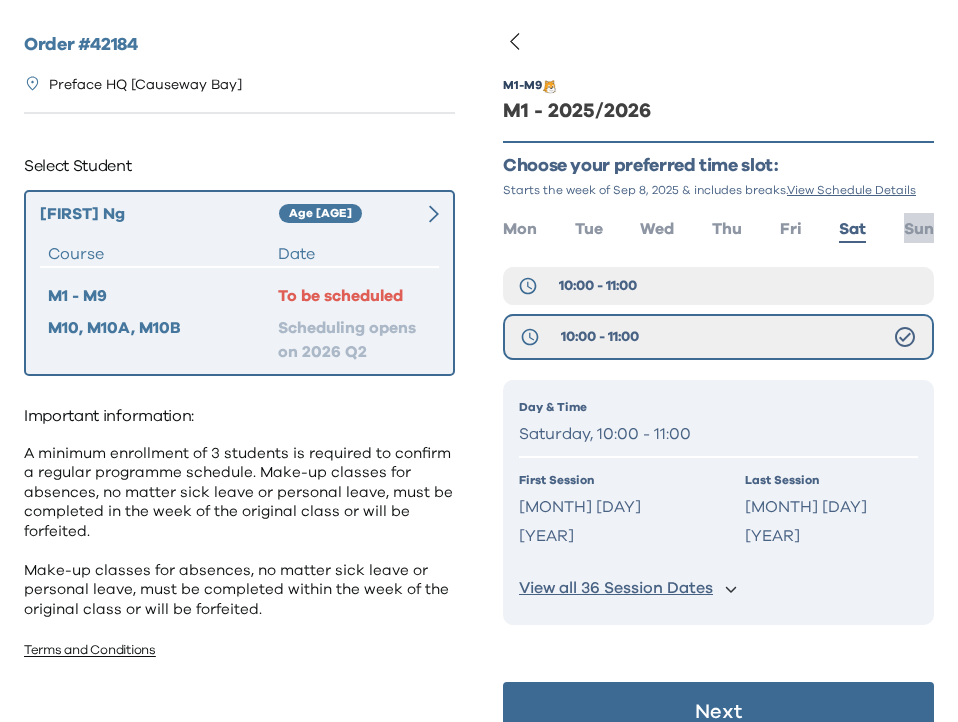 click on "Sun" at bounding box center [919, 229] 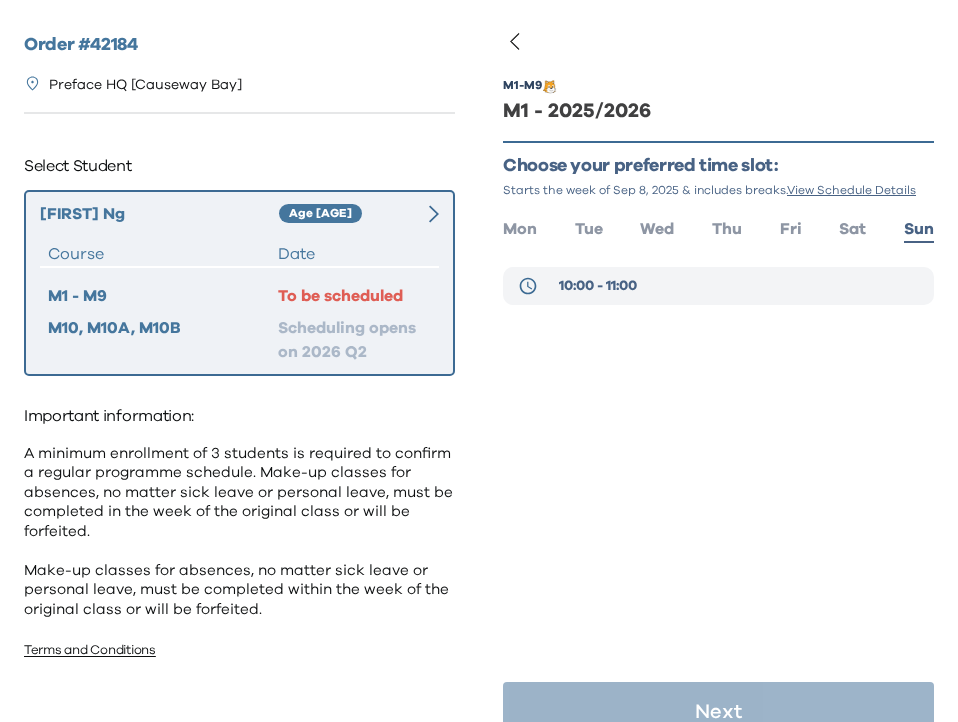 click on "10:00 - 11:00" at bounding box center [718, 286] 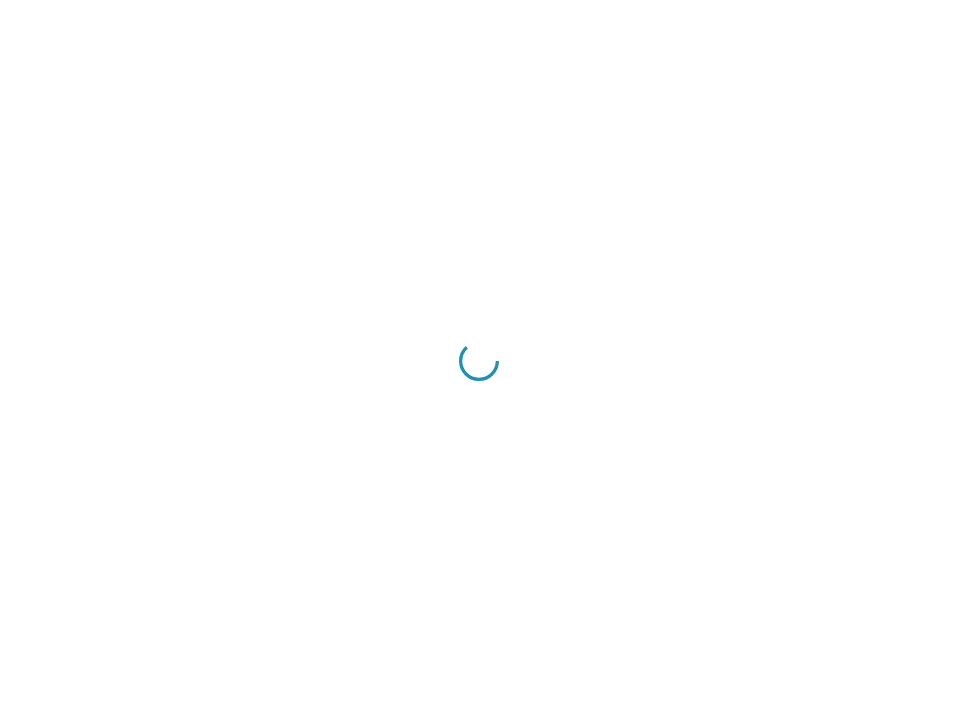 scroll, scrollTop: 0, scrollLeft: 0, axis: both 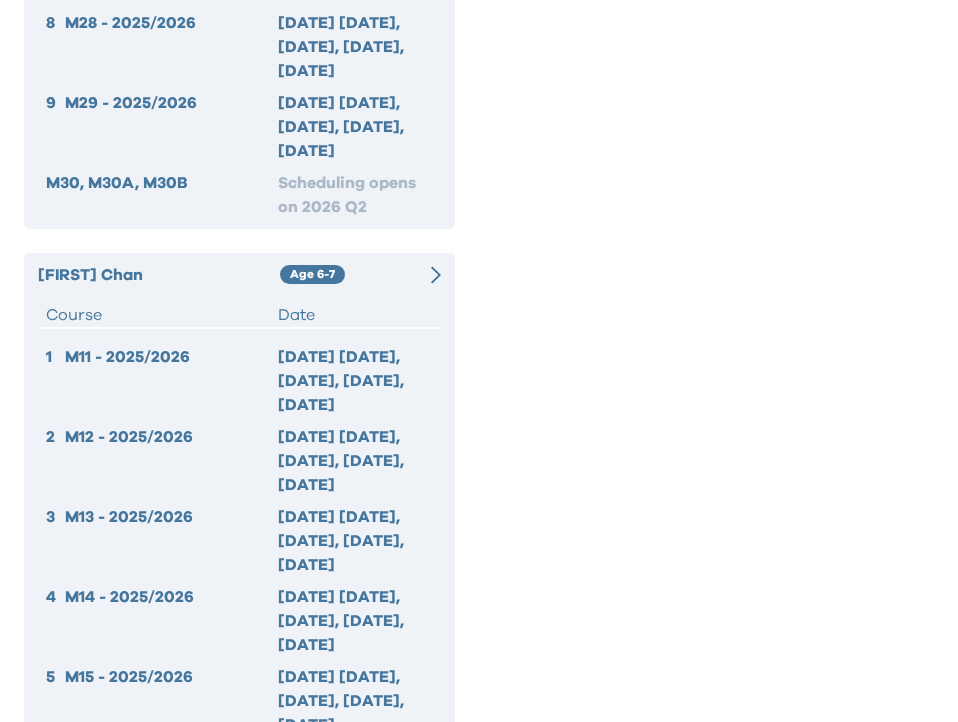 click 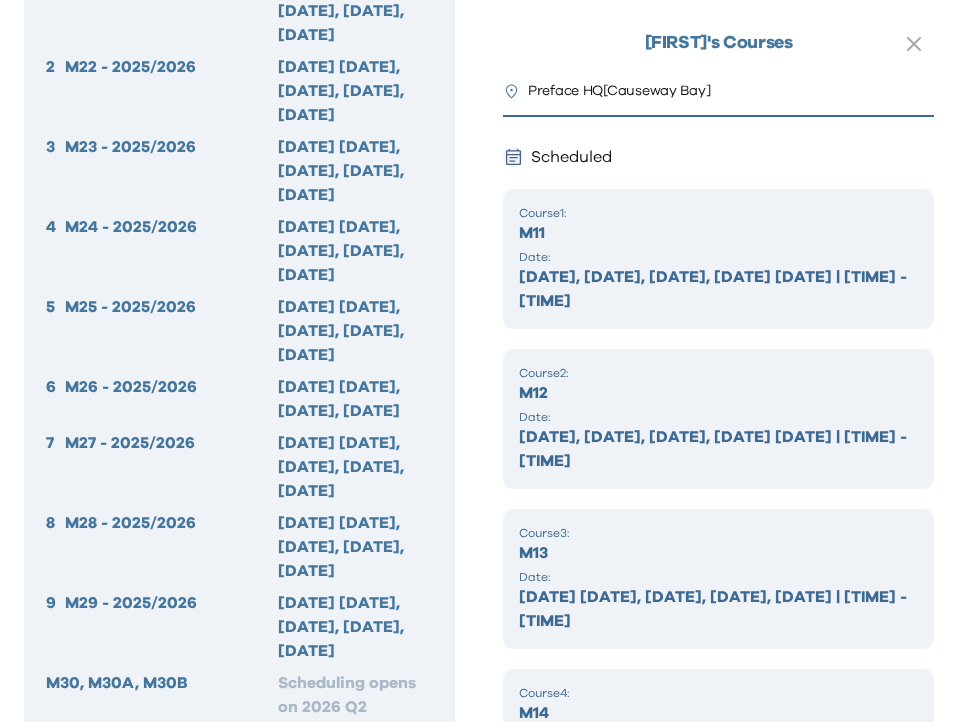 scroll, scrollTop: 0, scrollLeft: 0, axis: both 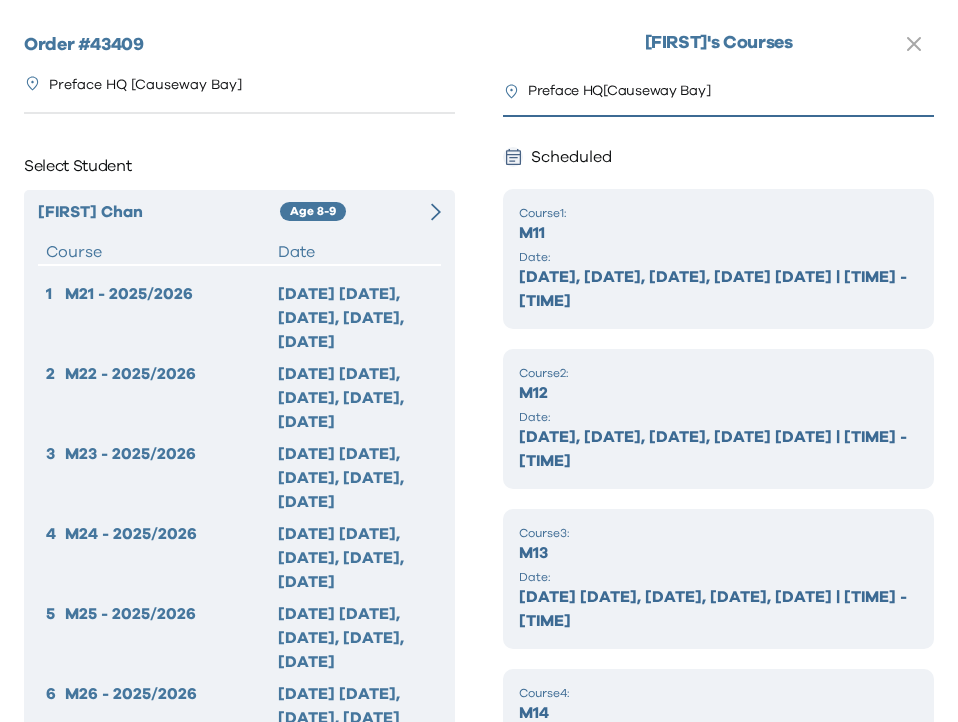 click on "Age 8-9" at bounding box center (350, 212) 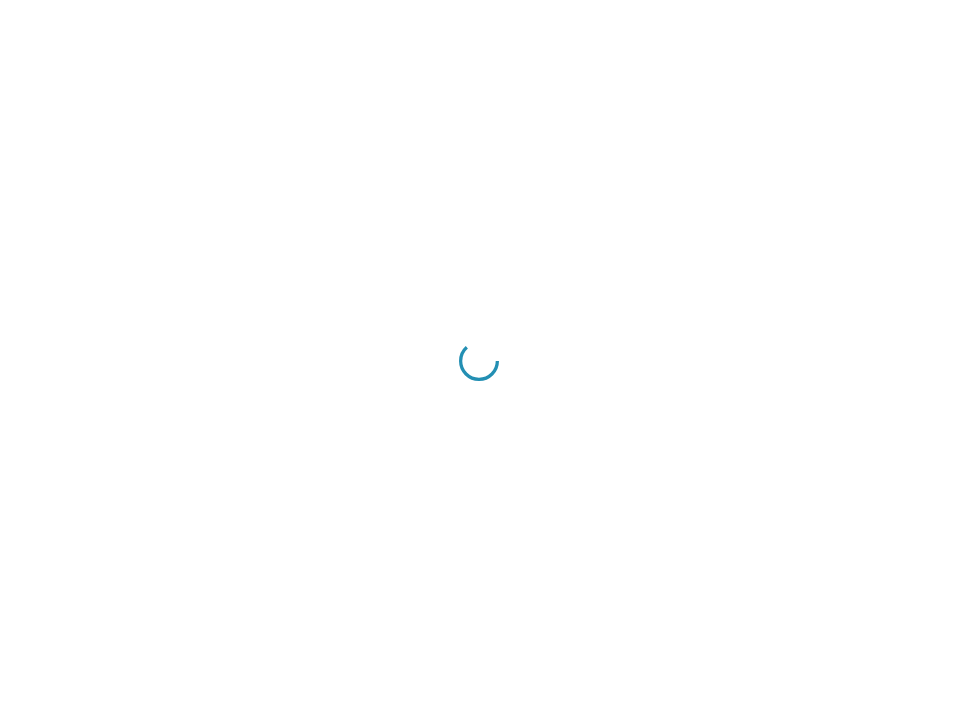 scroll, scrollTop: 0, scrollLeft: 0, axis: both 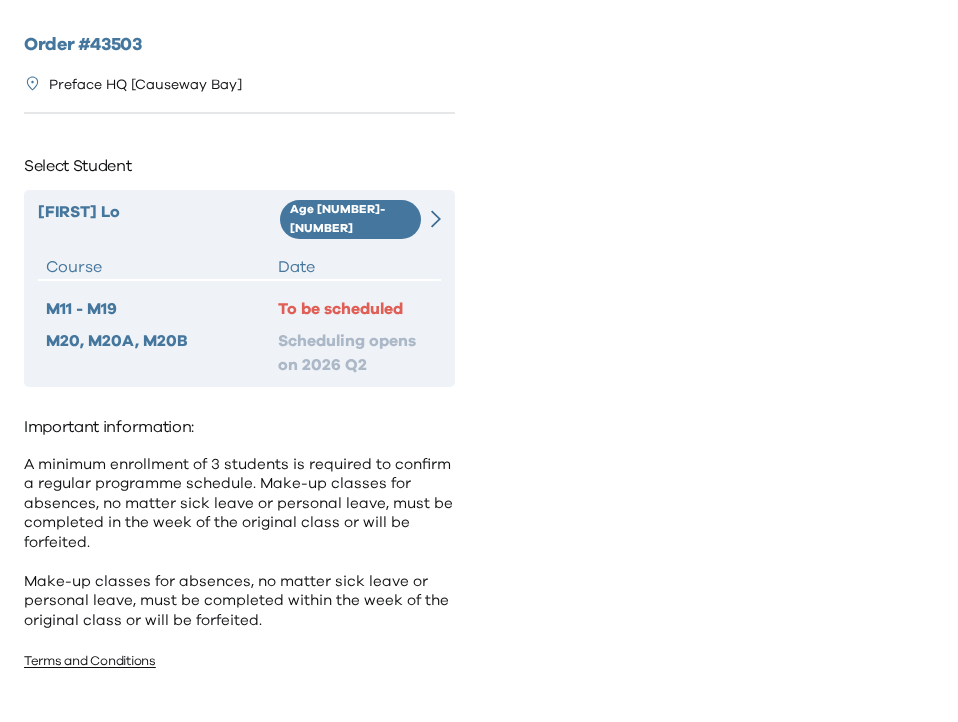 click on "Age [NUMBER]-[NUMBER]" at bounding box center [350, 219] 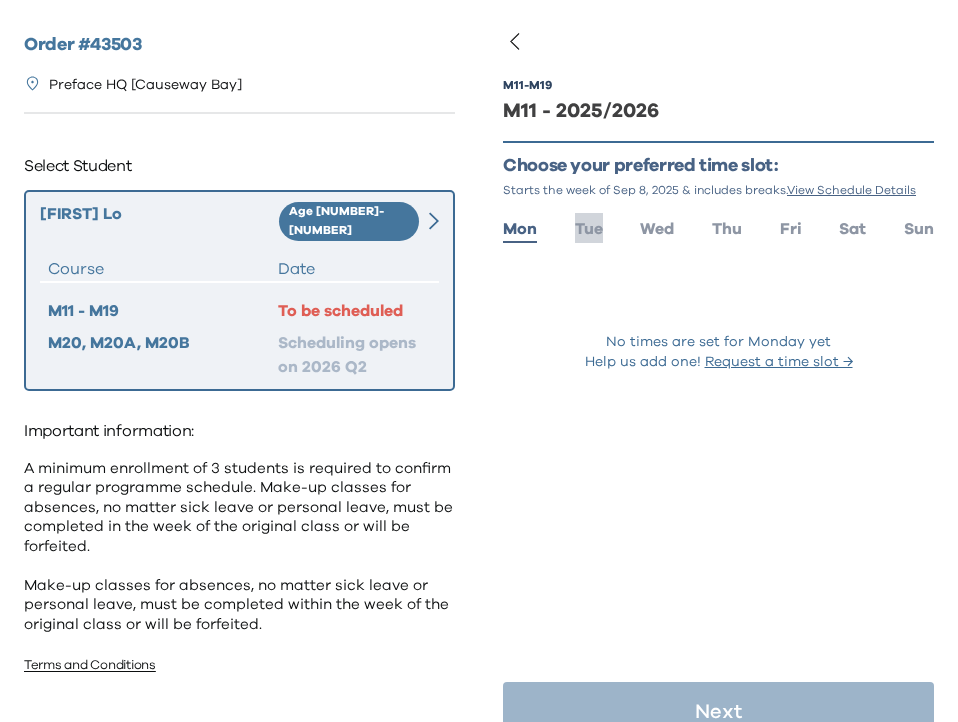 click on "Tue" at bounding box center [589, 229] 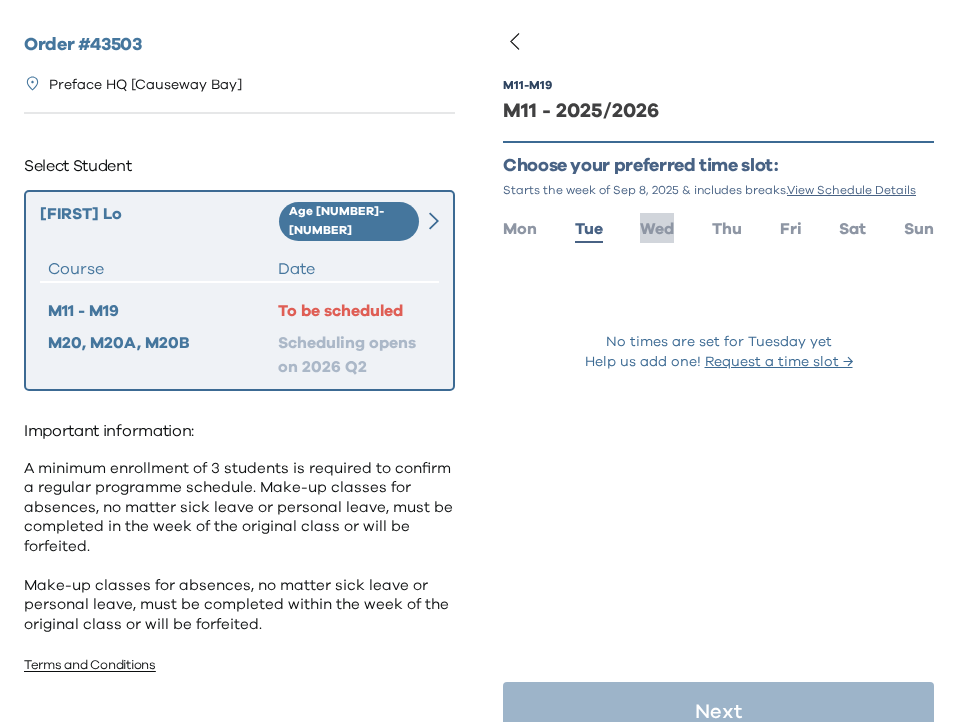 click on "Wed" at bounding box center (657, 229) 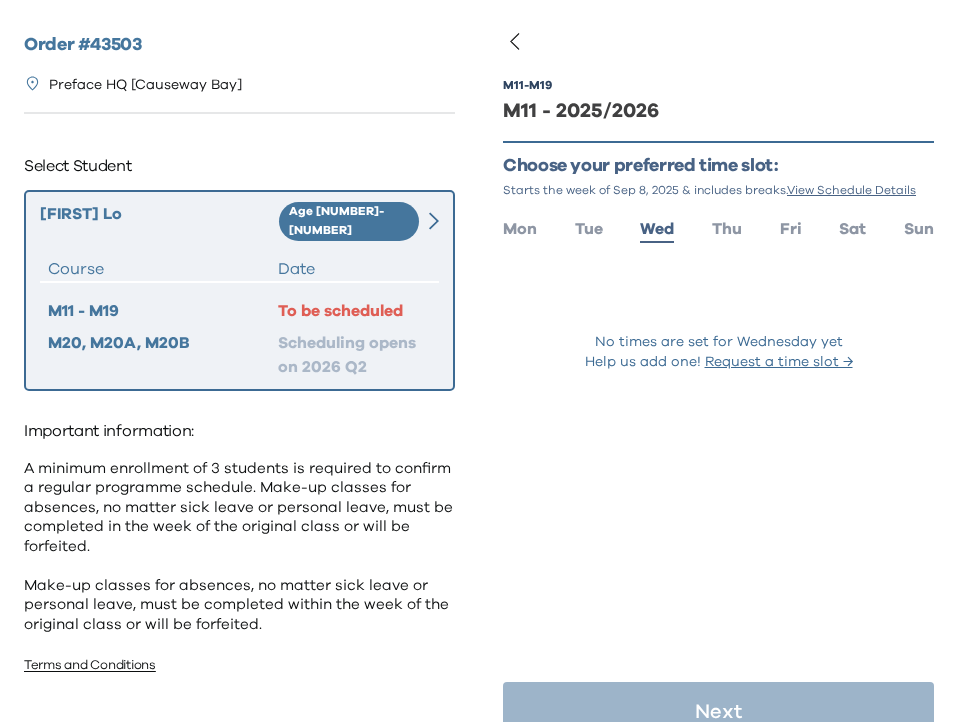 click on "Mon Tue Wed Thu Fri Sat Sun" at bounding box center (718, 227) 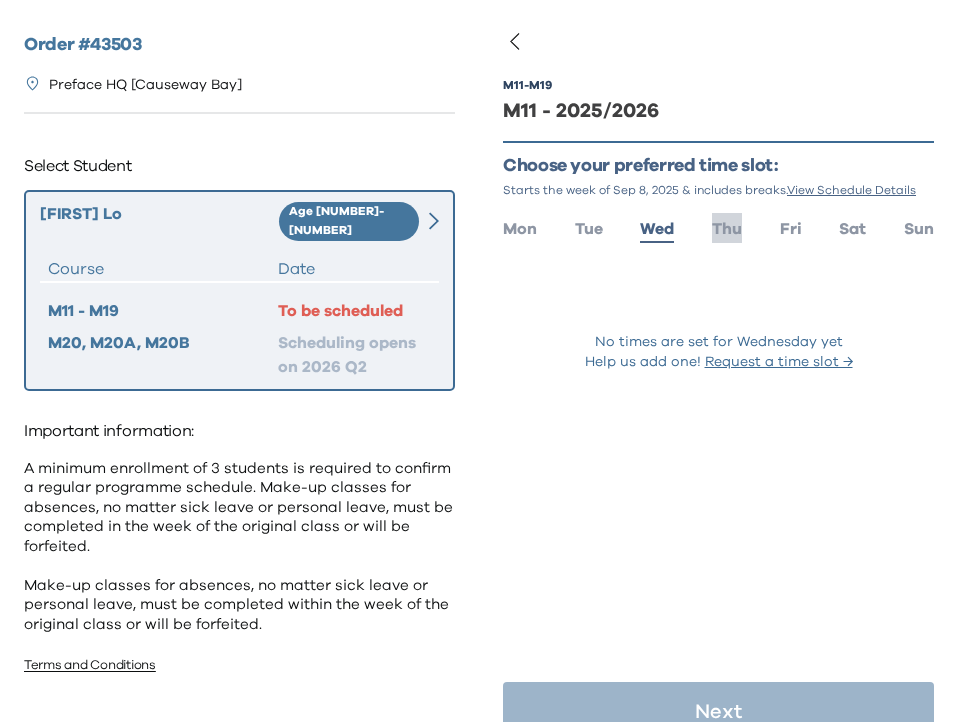 click on "Thu" at bounding box center [727, 229] 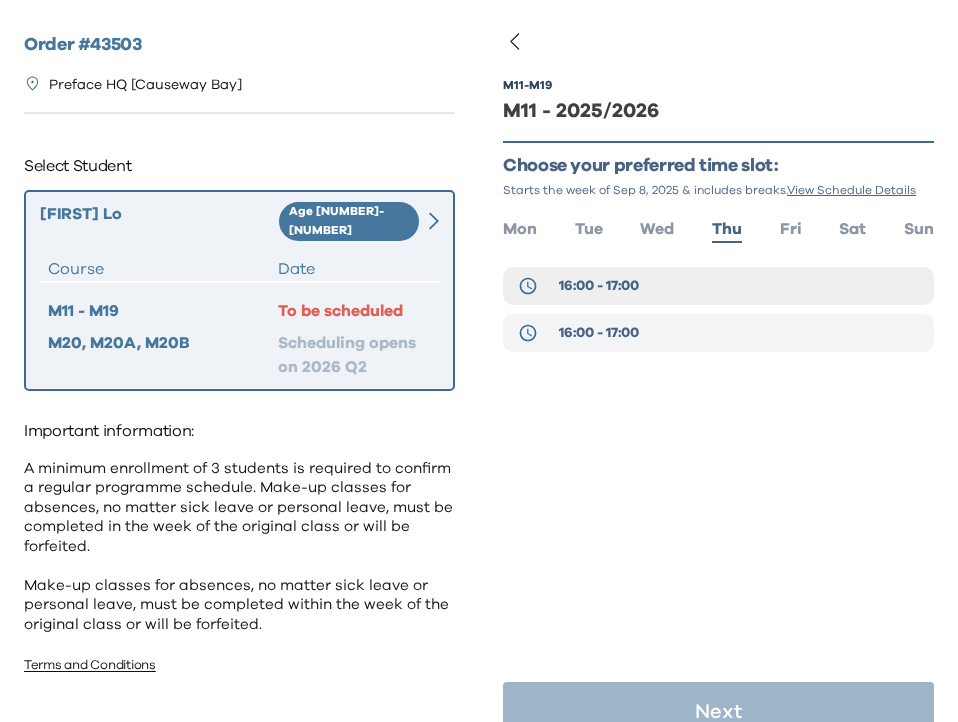 click on "16:00 - 17:00" at bounding box center [718, 333] 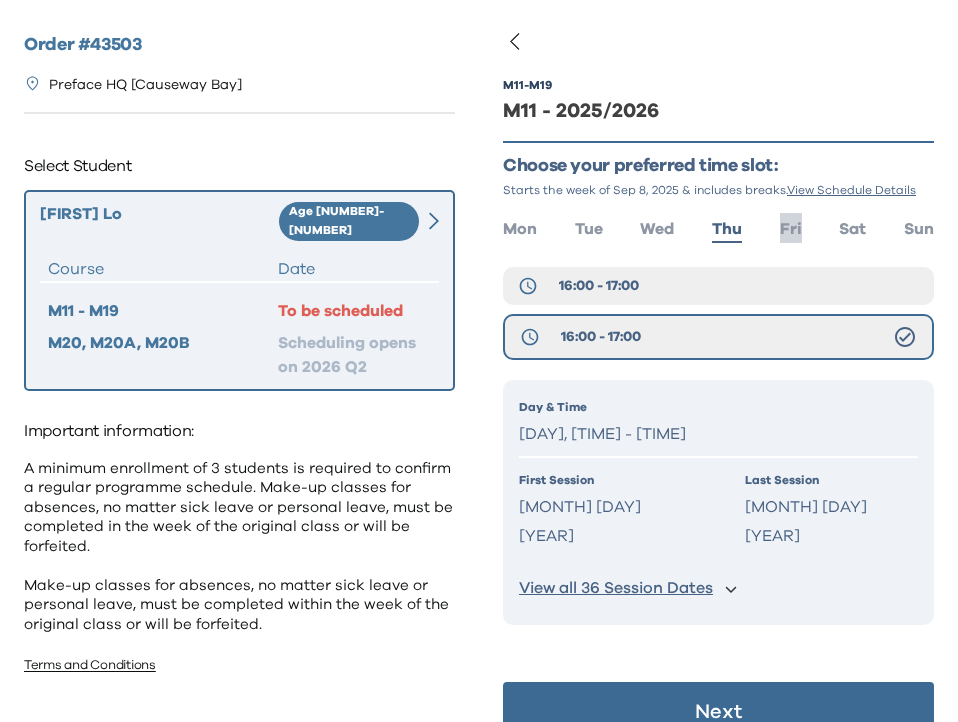 click on "Fri" at bounding box center (791, 229) 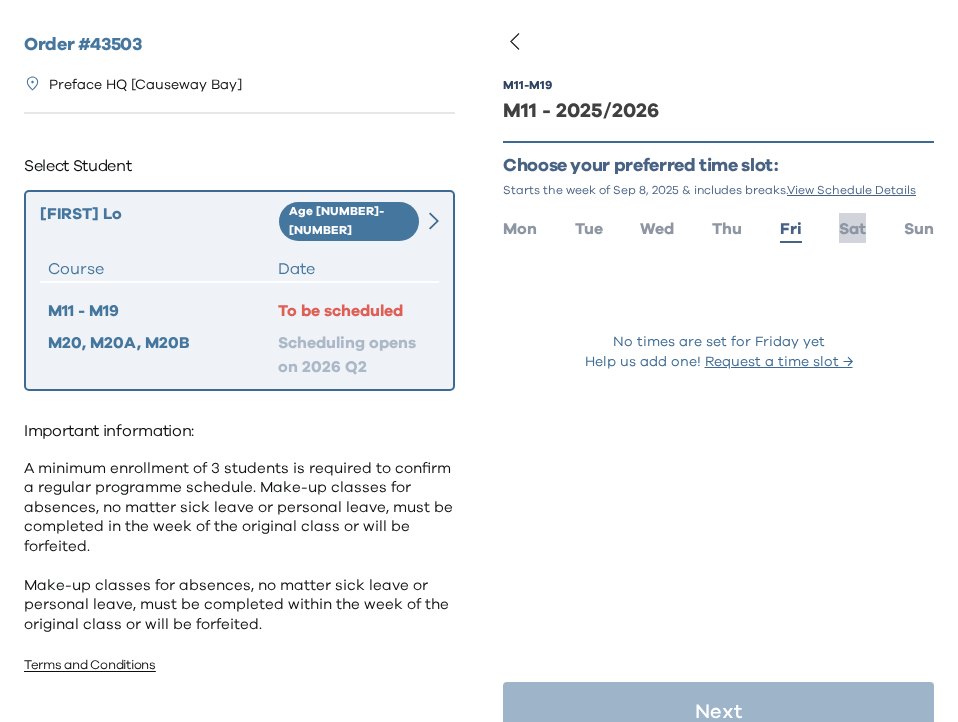 click on "Sat" at bounding box center [852, 229] 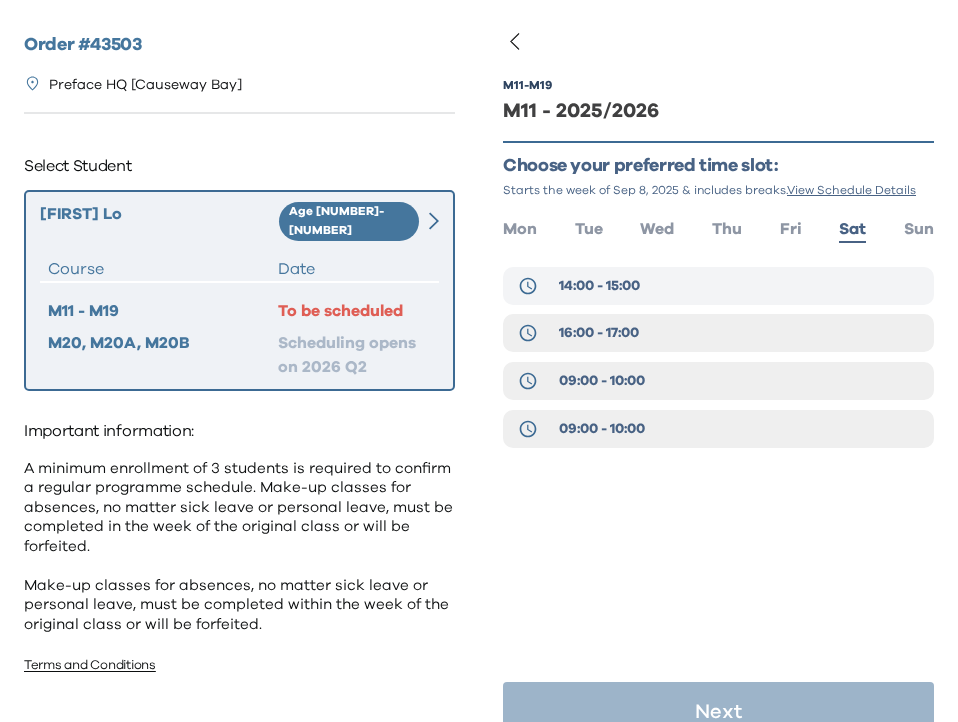 click on "14:00 - 15:00" at bounding box center [718, 286] 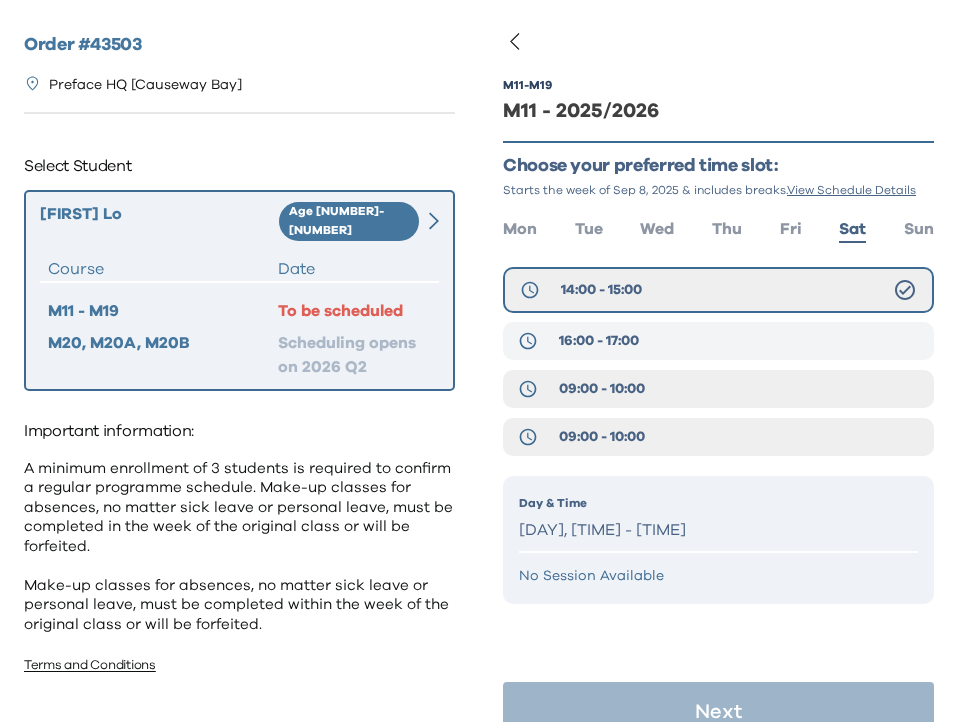 click on "16:00 - 17:00" at bounding box center (718, 341) 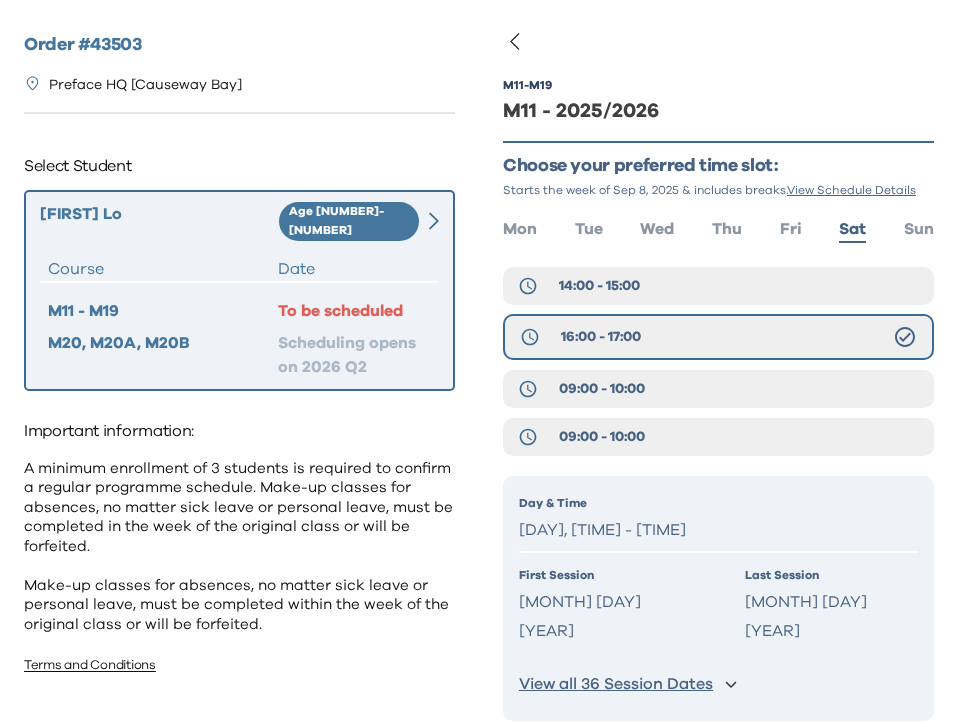 click on "[CODE] - [CODE] [CODE] - [YEAR]/[YEAR] Choose your preferred time slot: Starts the week of [MONTH] [DAY], [YEAR] & includes breaks. View Schedule Details [DAY] [DAY] [DAY] [DAY] [DAY] [DAY] [DAY] [TIME] - [TIME] [TIME] - [TIME] [TIME] - [TIME] [TIME] - [TIME] [DAY] & Time [DAY], [TIME] - [TIME] First Session [MONTH] [DAY] [YEAR] Last Session [MONTH] [DAY] [YEAR] View all [NUMBER] Session Dates" at bounding box center (718, 429) 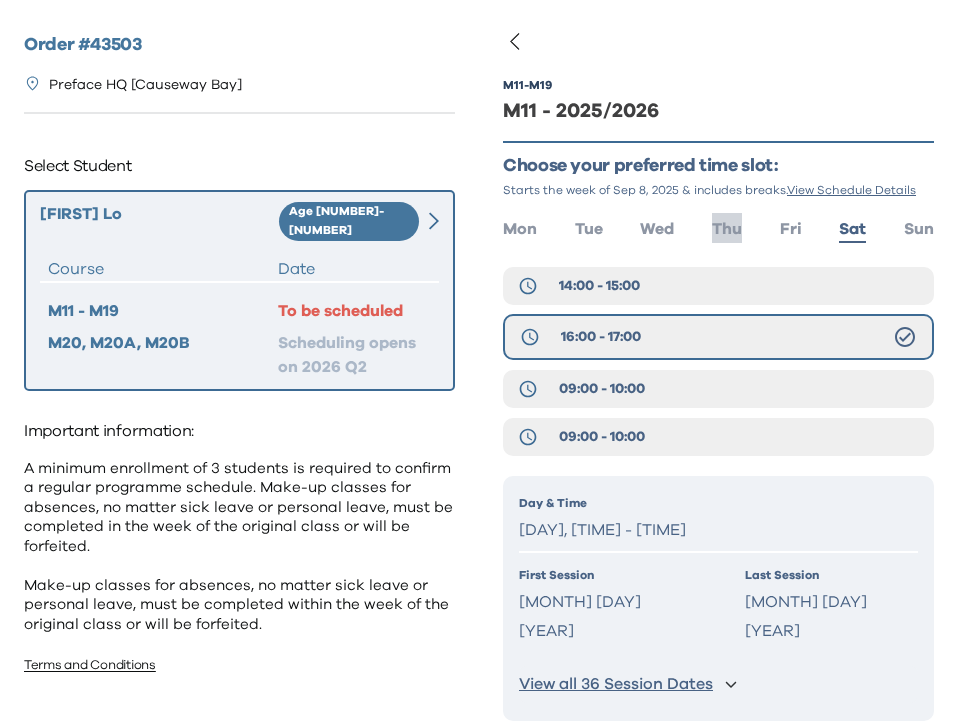 click on "Thu" at bounding box center [727, 229] 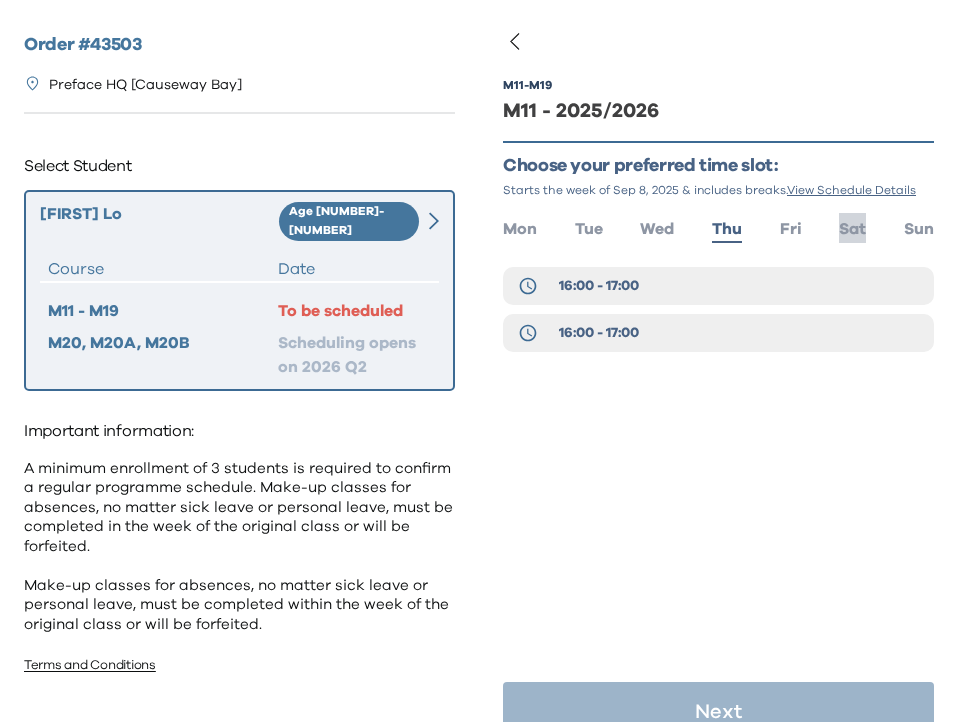 click on "Sat" at bounding box center (852, 229) 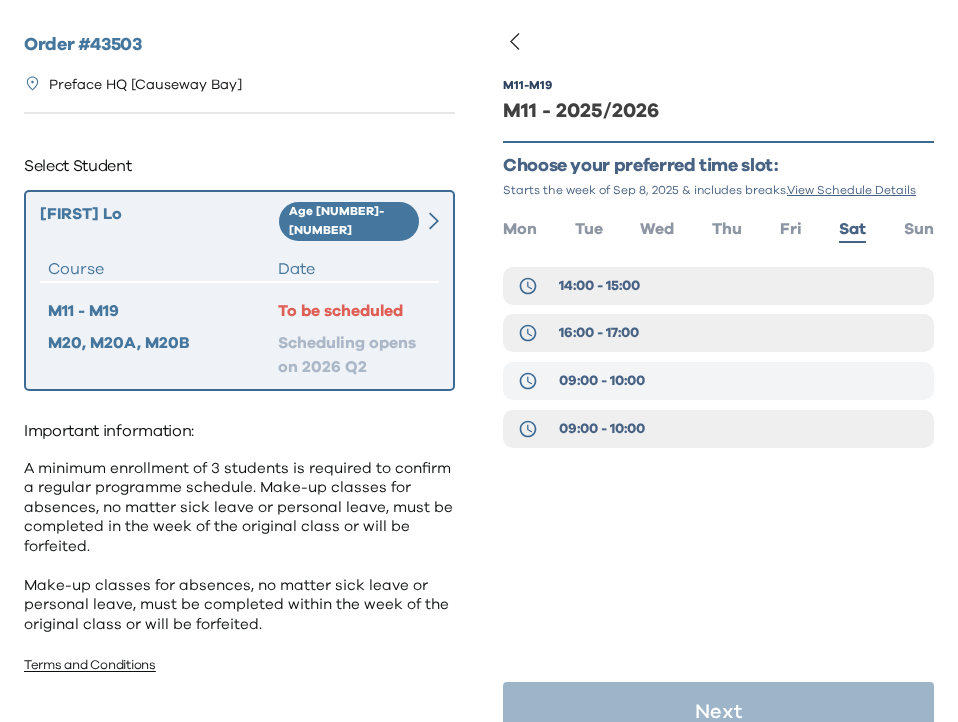 click on "09:00 - 10:00" at bounding box center [718, 381] 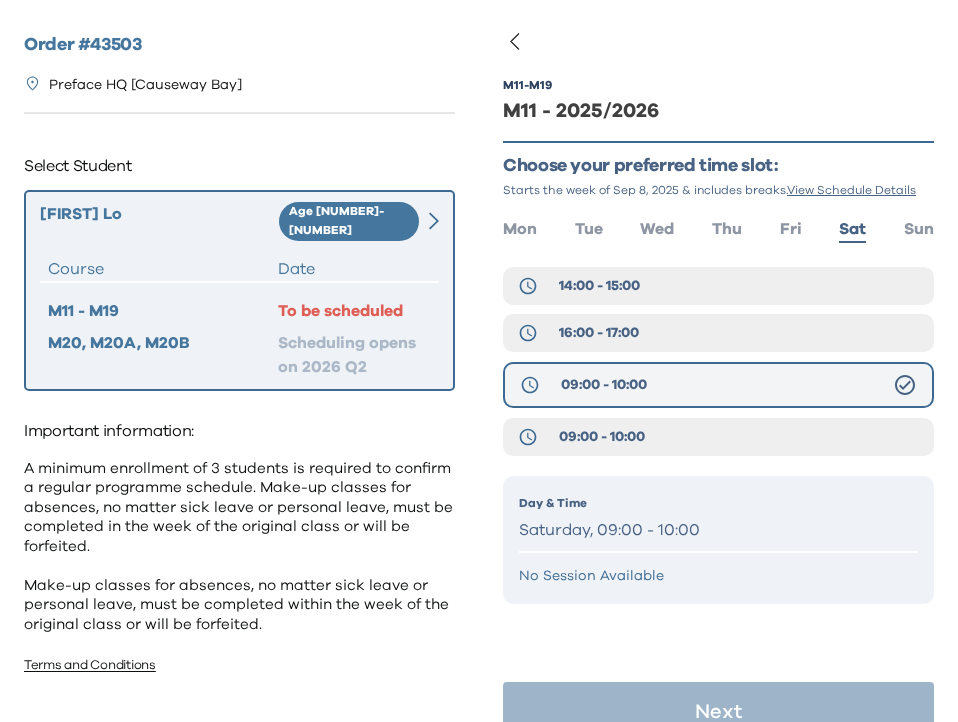 click on "09:00 - 10:00" at bounding box center (718, 385) 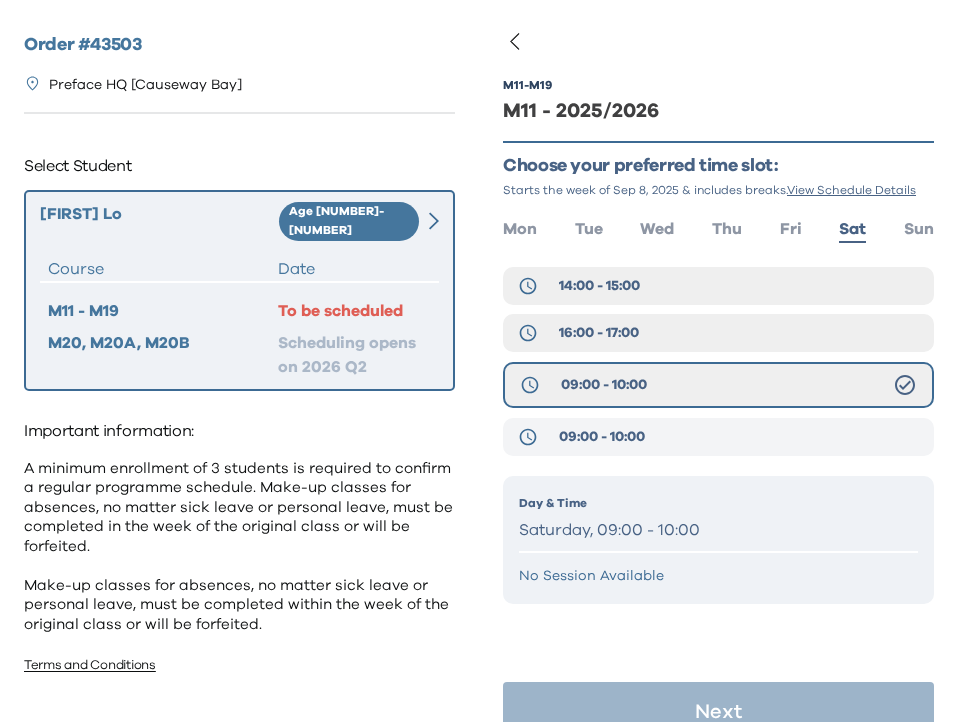 click on "09:00 - 10:00" at bounding box center (718, 437) 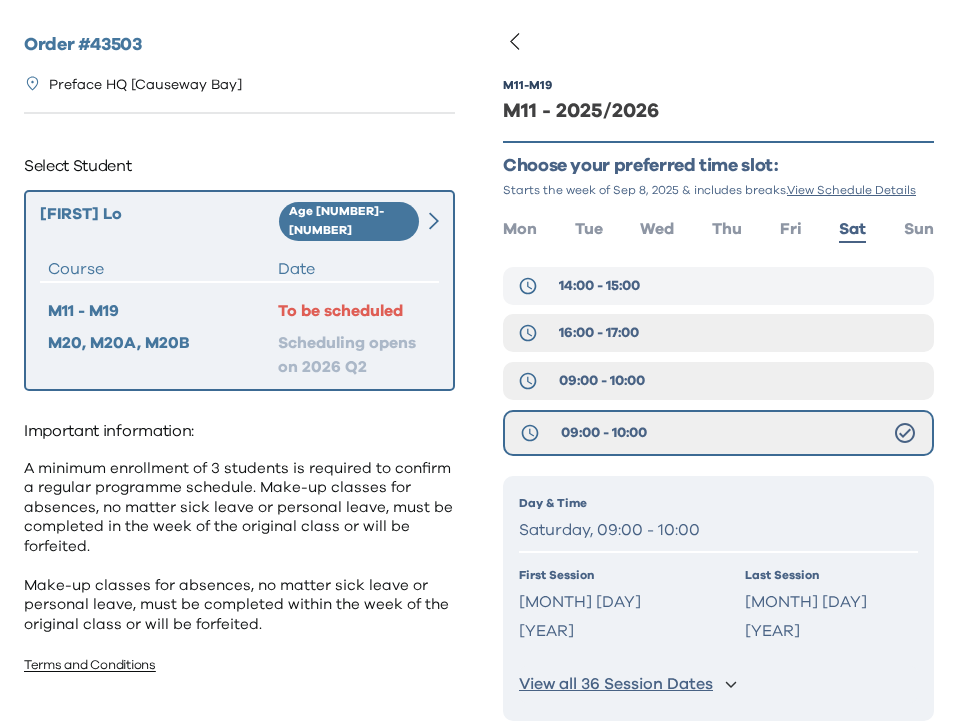 click on "14:00 - 15:00" at bounding box center [718, 286] 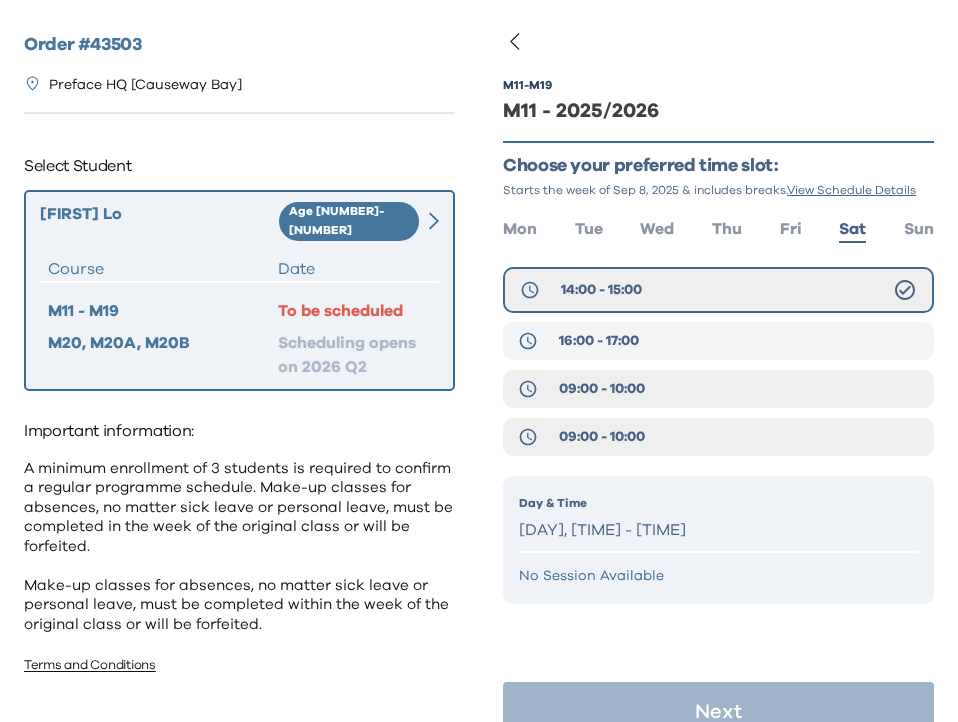 click on "16:00 - 17:00" at bounding box center (718, 341) 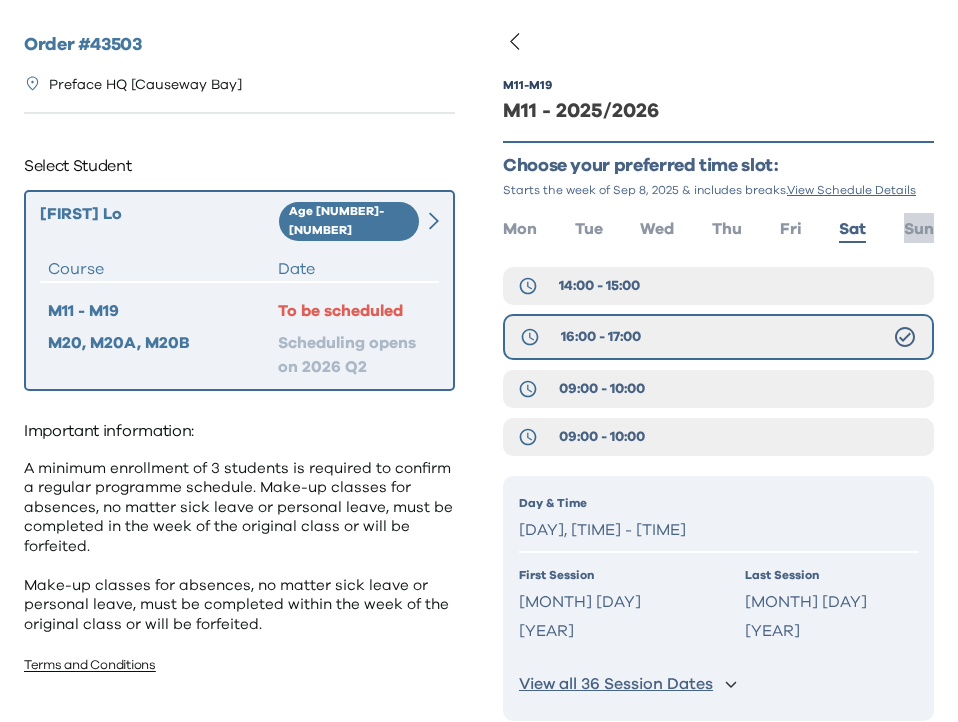 click on "Sun" at bounding box center [919, 229] 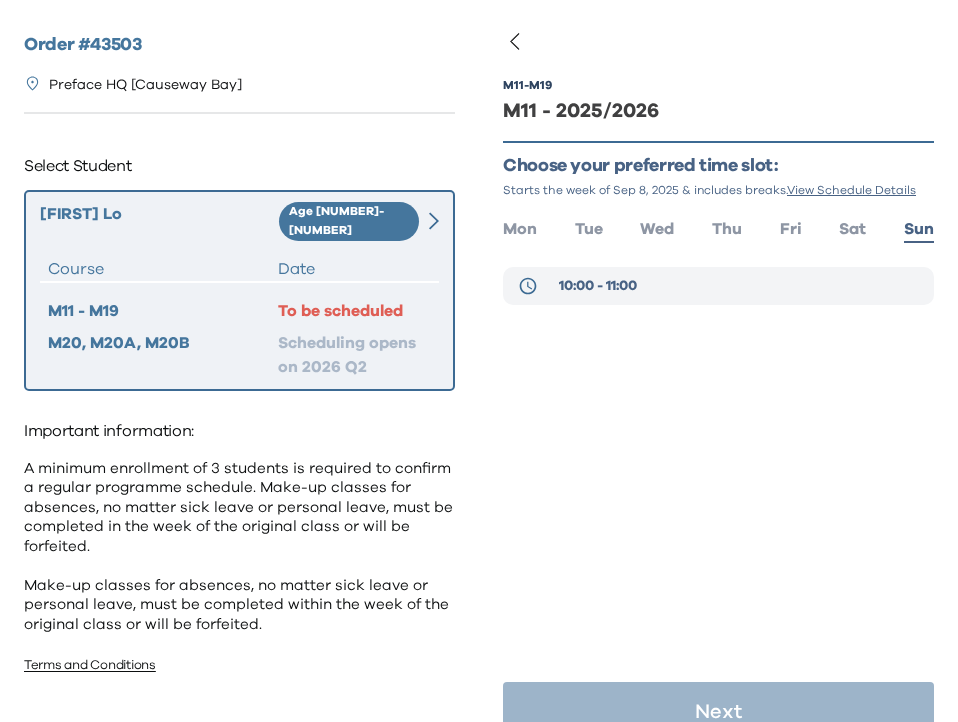 click on "10:00 - 11:00" at bounding box center [598, 286] 